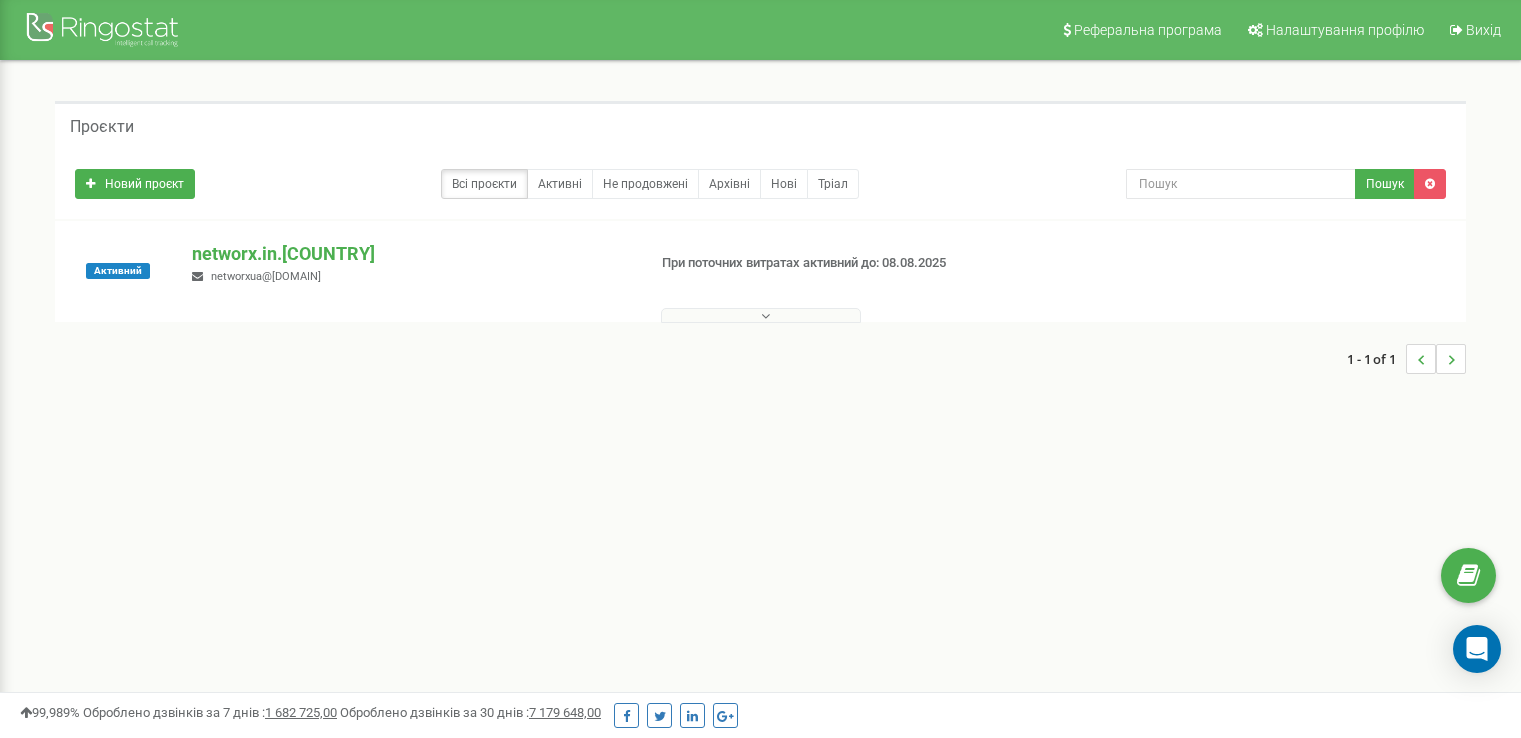 scroll, scrollTop: 0, scrollLeft: 0, axis: both 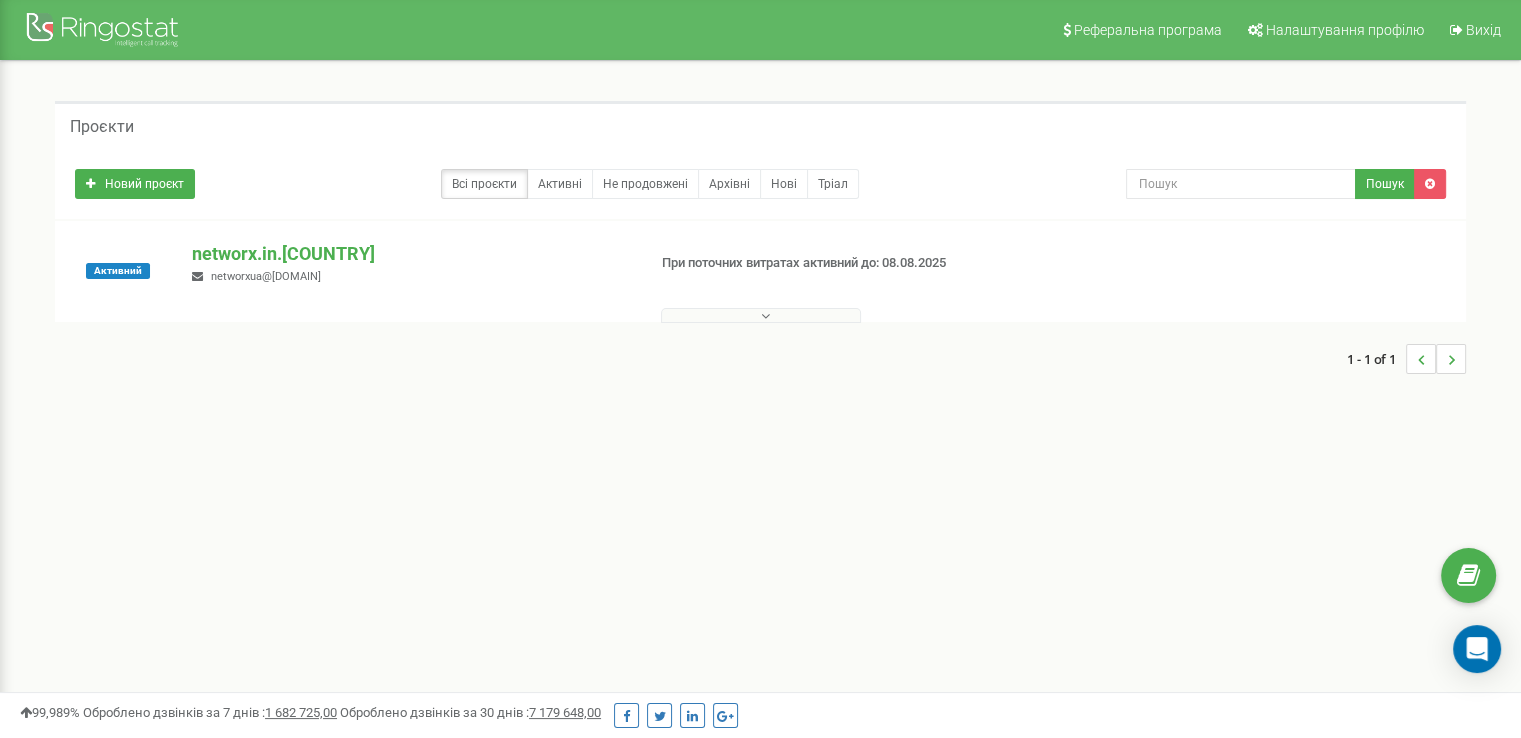 click at bounding box center [761, 315] 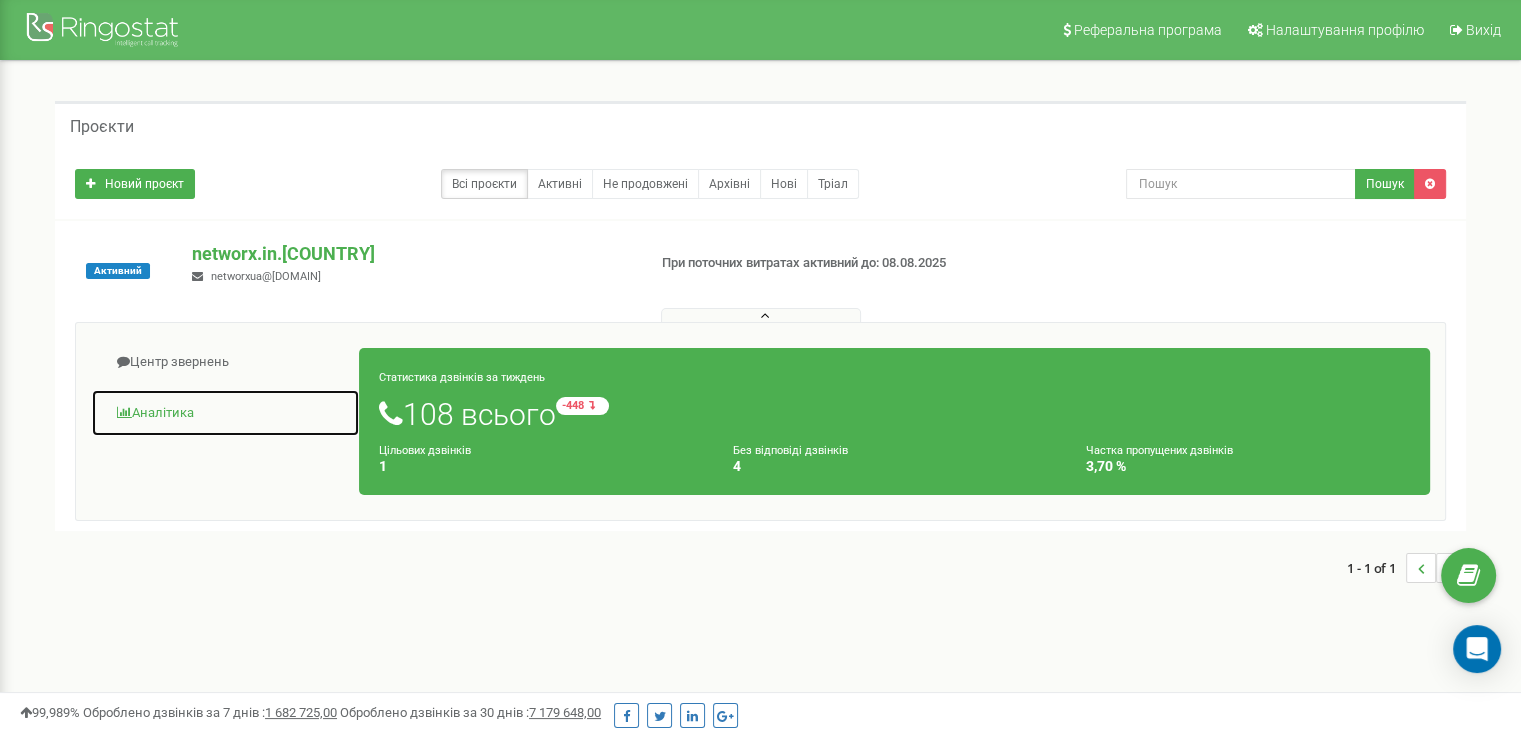 click on "Аналiтика" at bounding box center [225, 413] 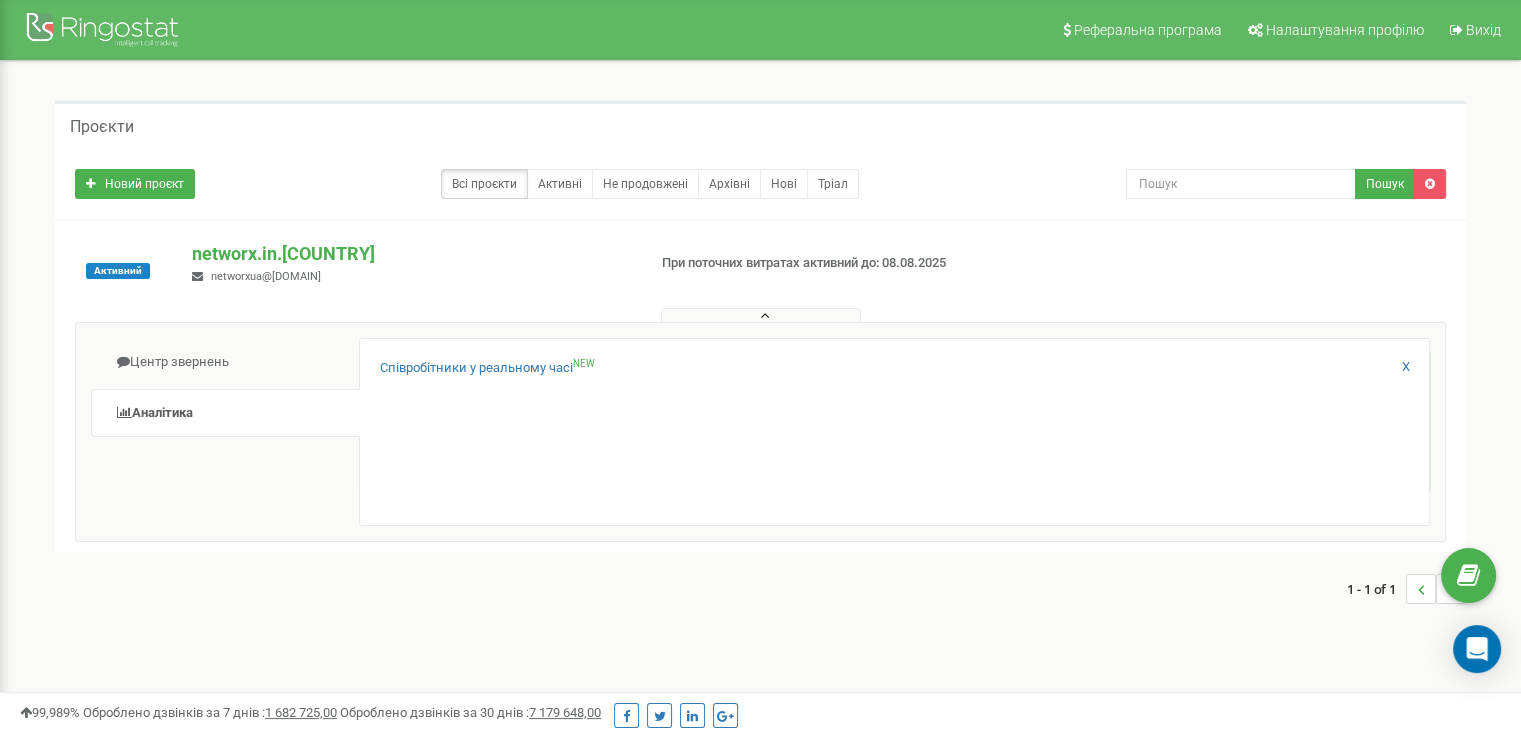 click on "Співробітники у реальному часі  NEW" at bounding box center [894, 373] 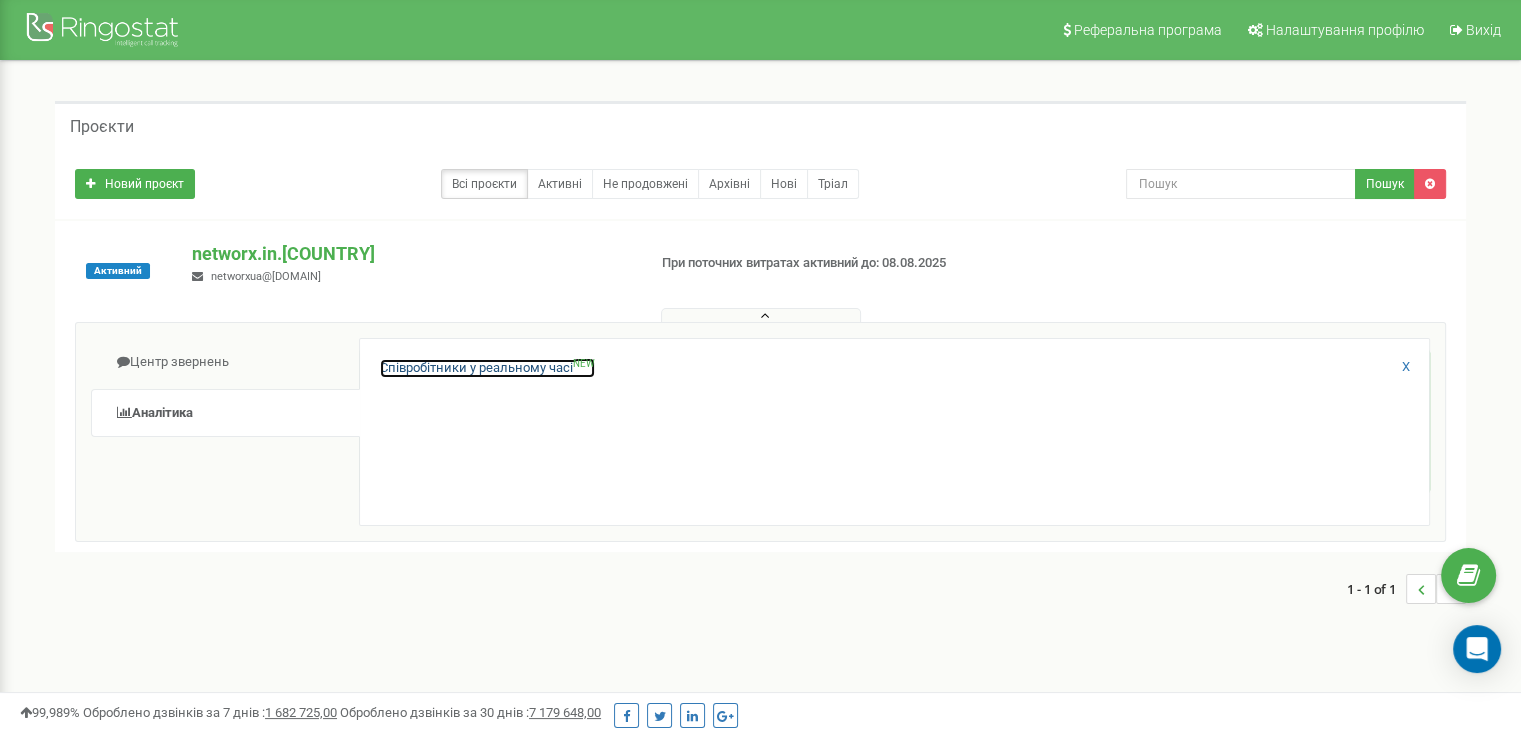 click on "Співробітники у реальному часі  NEW" at bounding box center (487, 368) 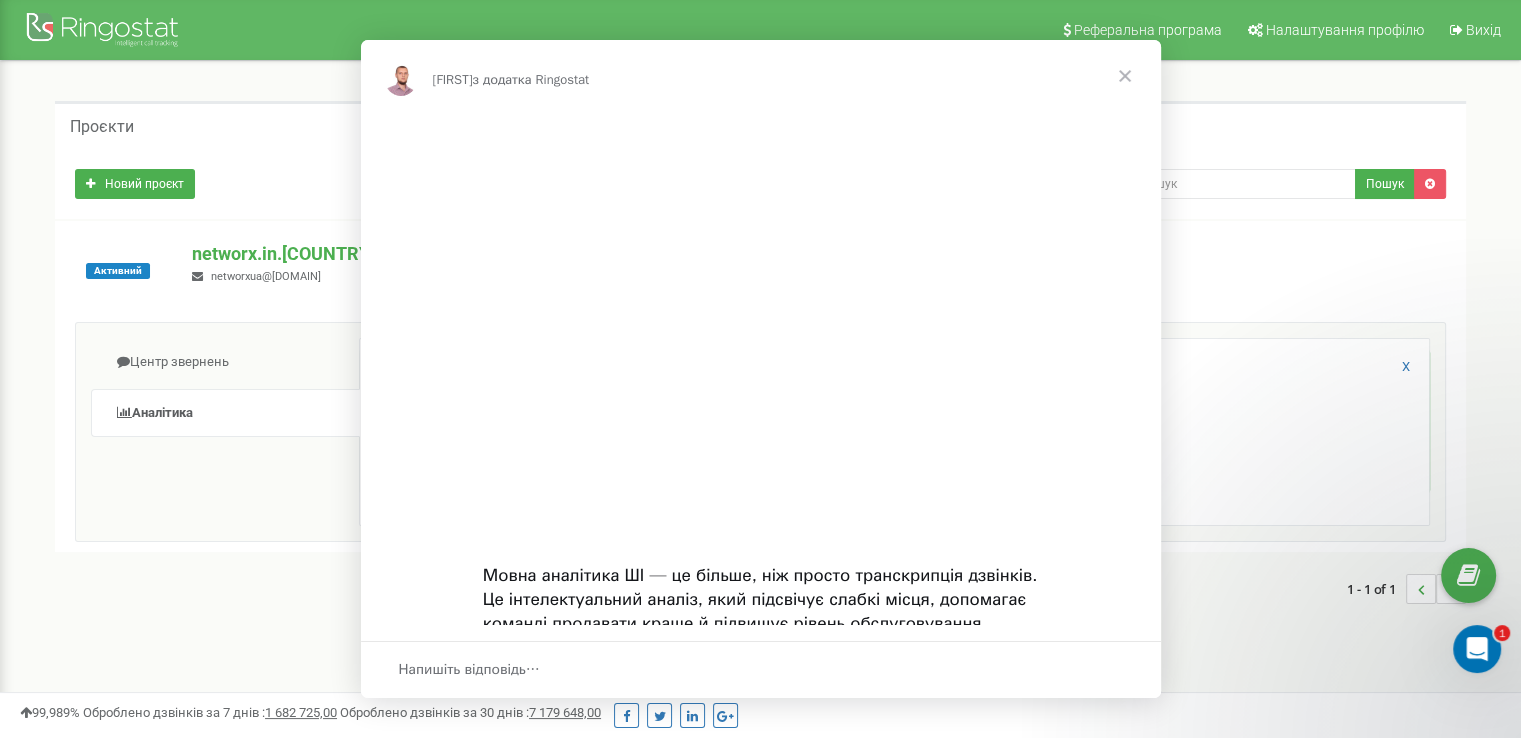 scroll, scrollTop: 0, scrollLeft: 0, axis: both 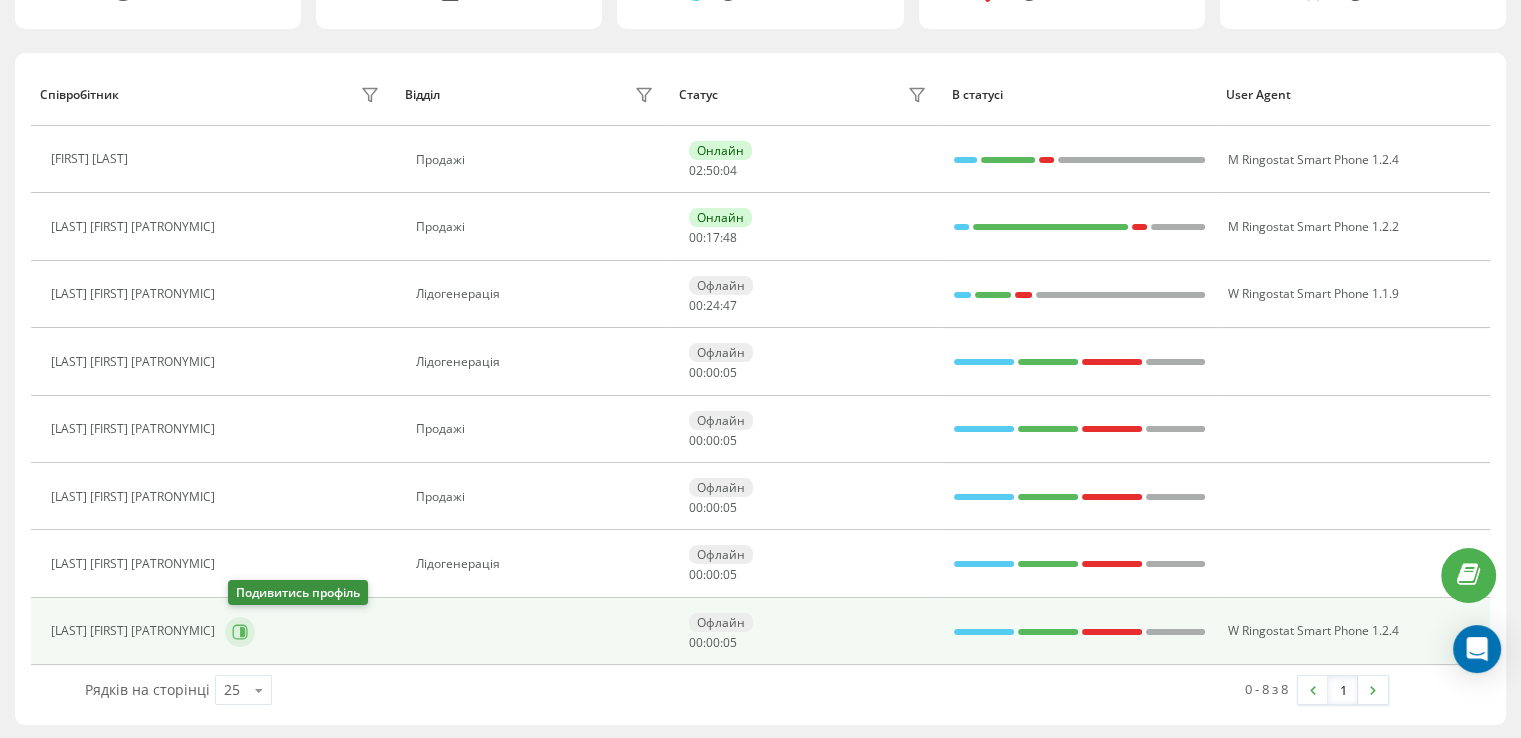 click 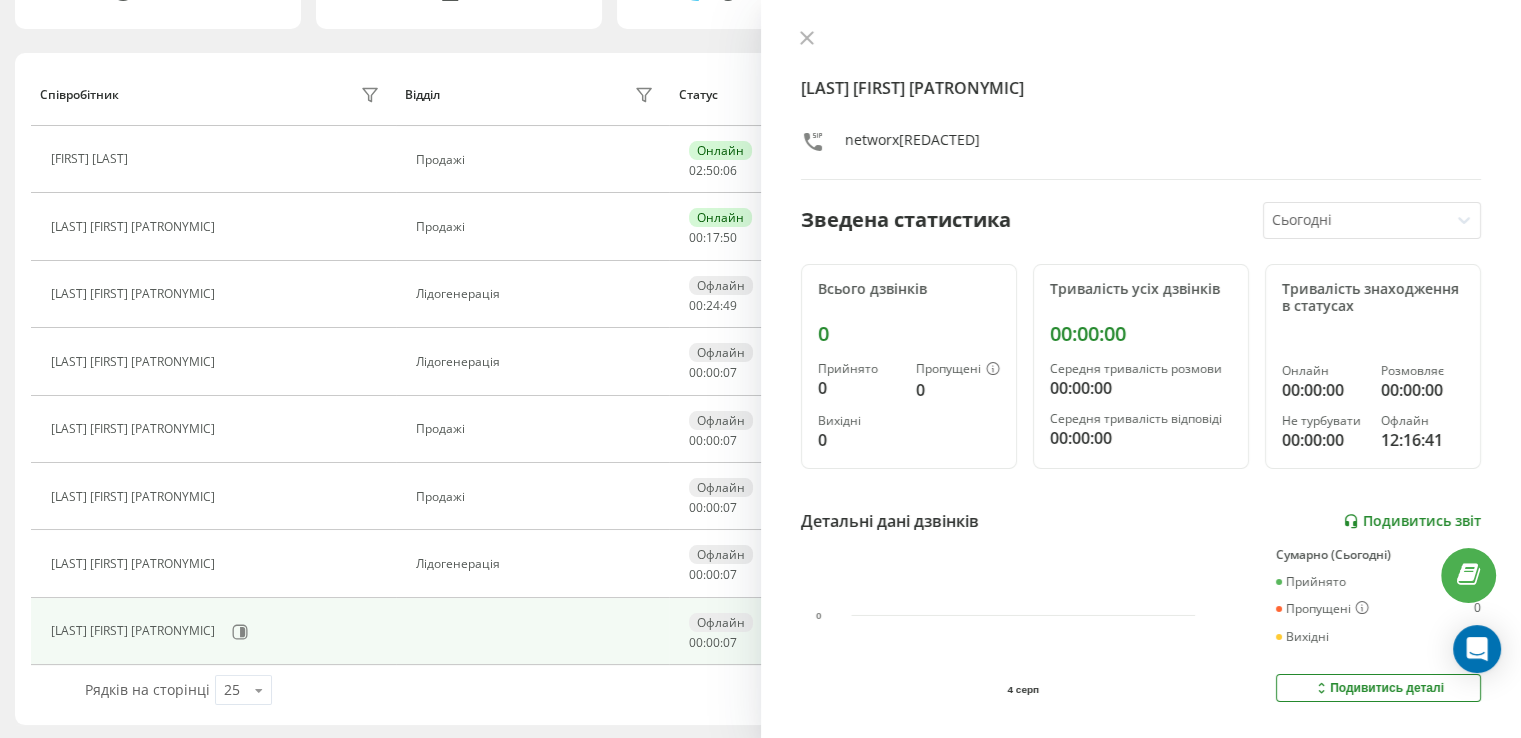 click on "Подивитись звіт" at bounding box center [1412, 521] 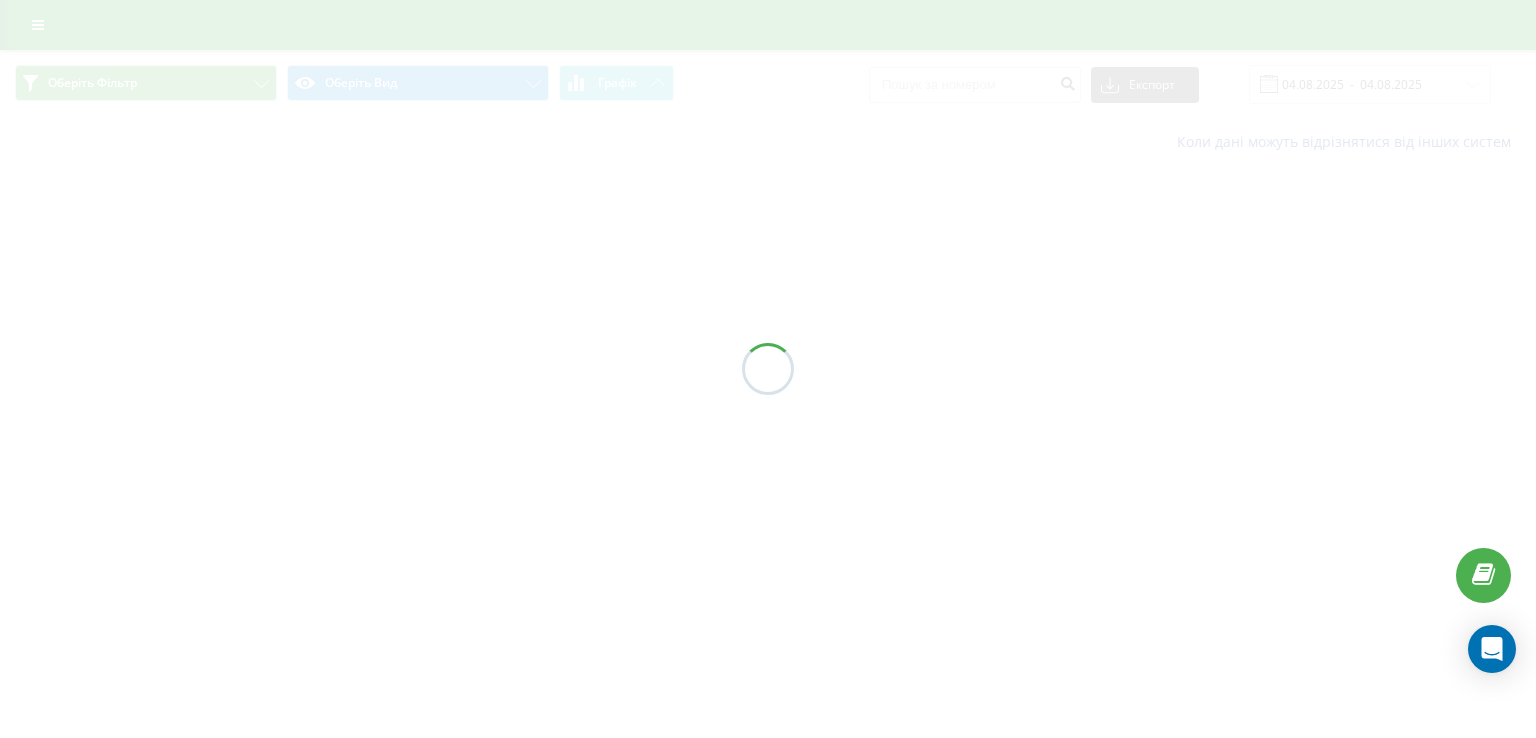 scroll, scrollTop: 0, scrollLeft: 0, axis: both 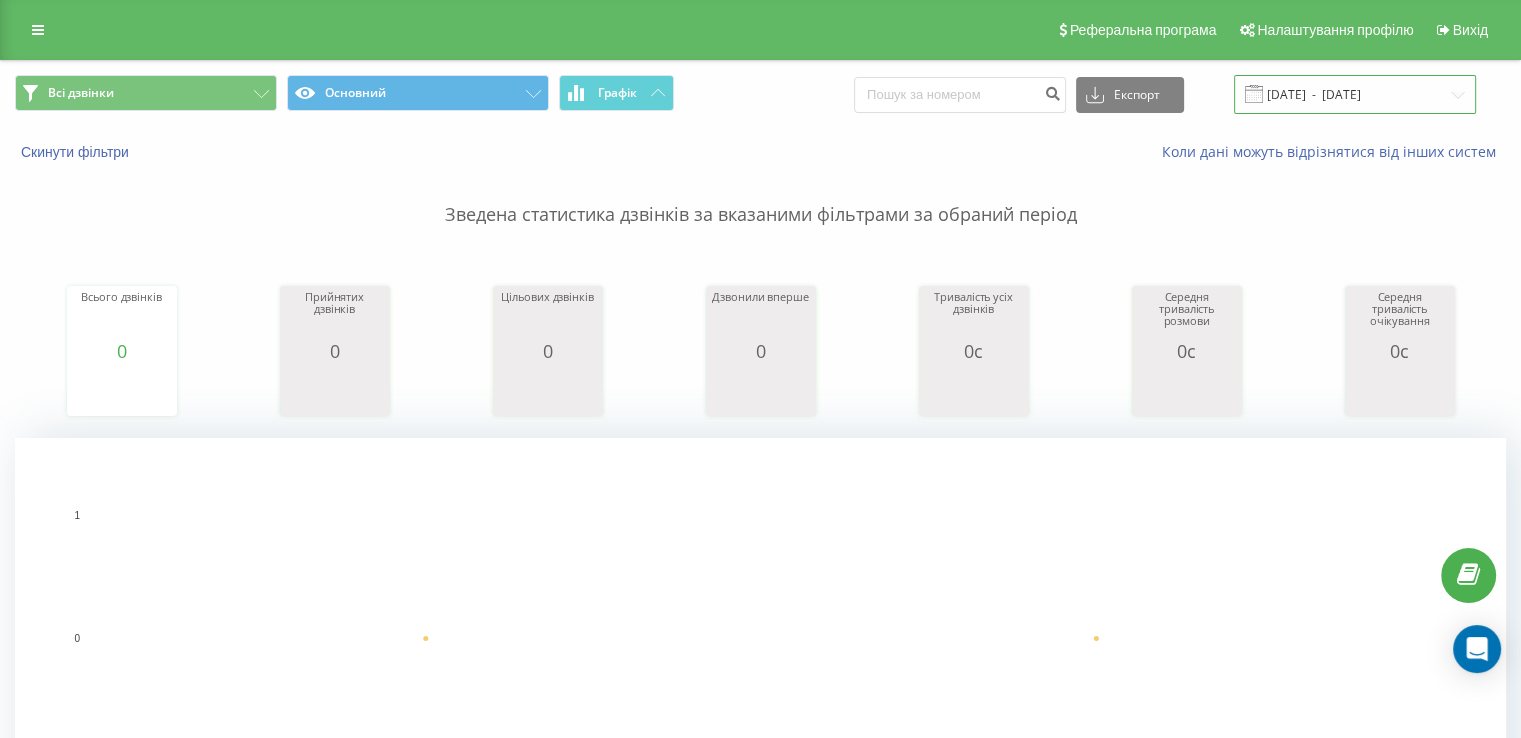 drag, startPoint x: 1332, startPoint y: 97, endPoint x: 1323, endPoint y: 108, distance: 14.21267 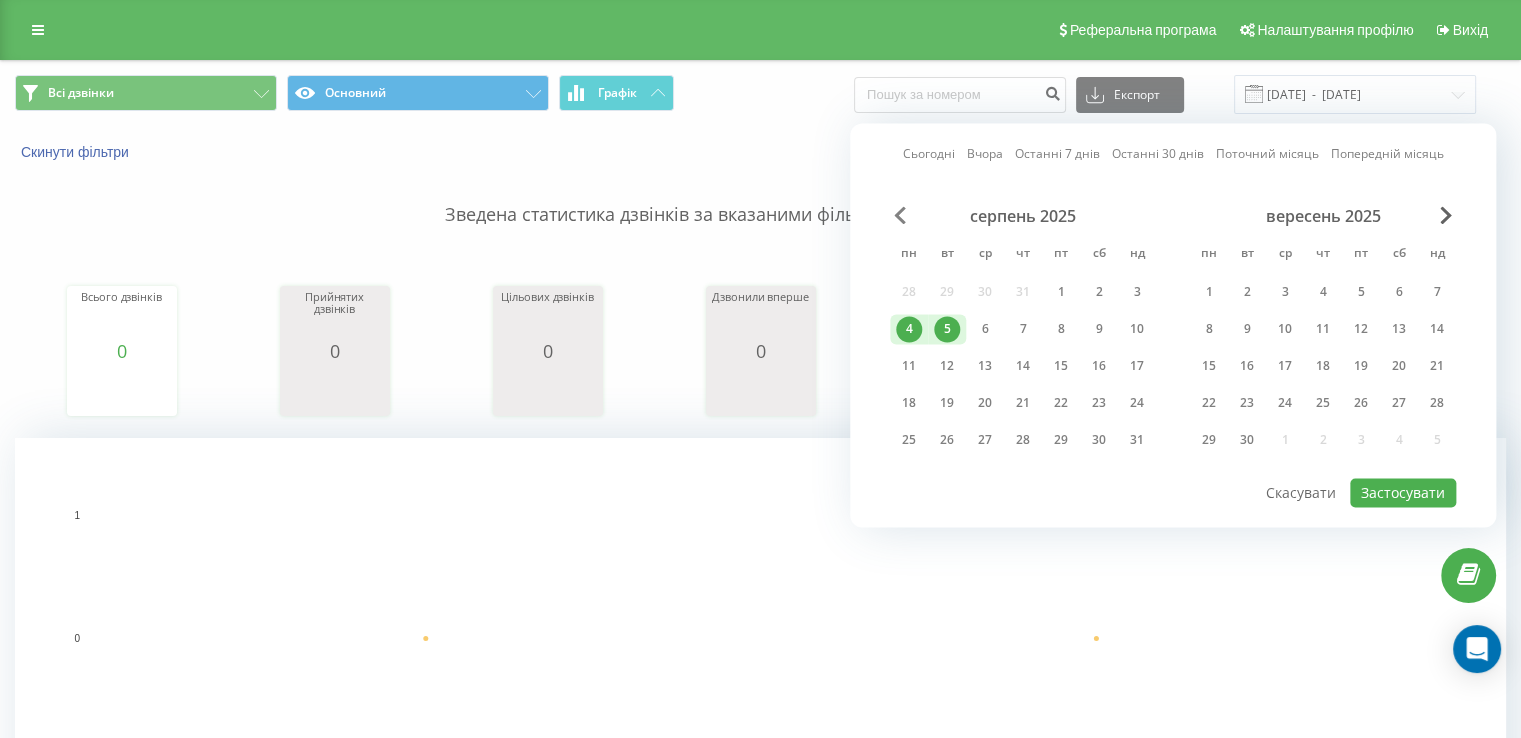 click at bounding box center (900, 215) 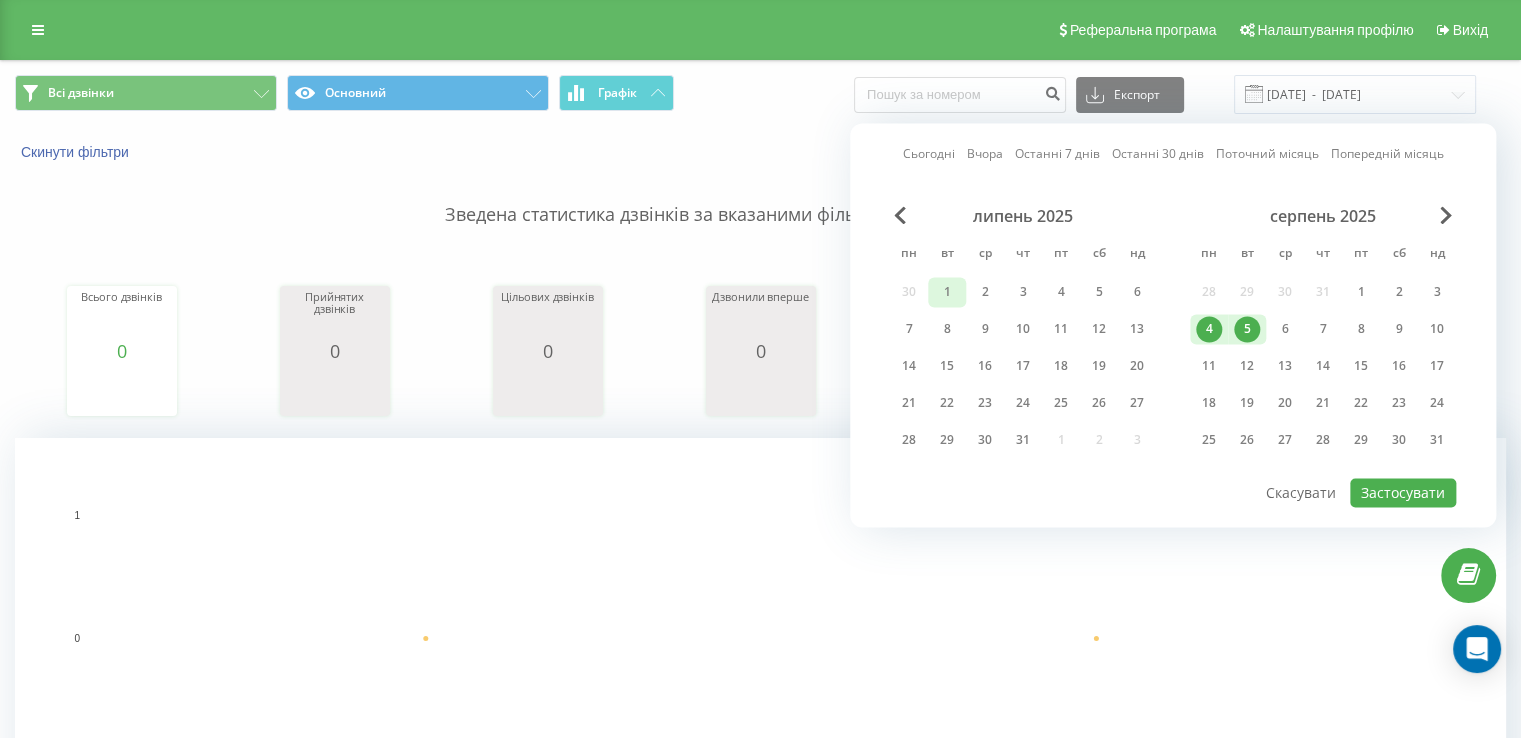 click on "1" at bounding box center [947, 292] 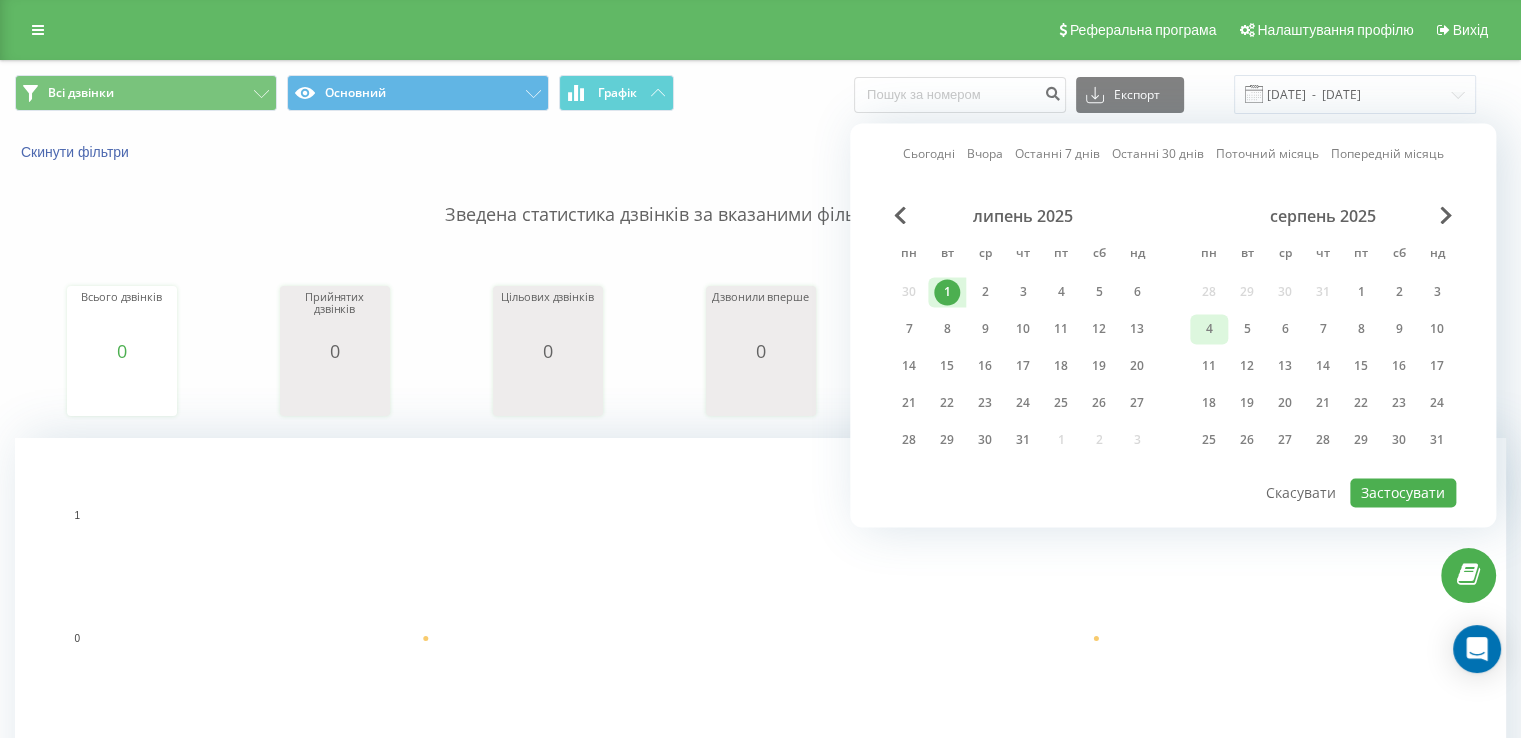 click on "4" at bounding box center [1209, 329] 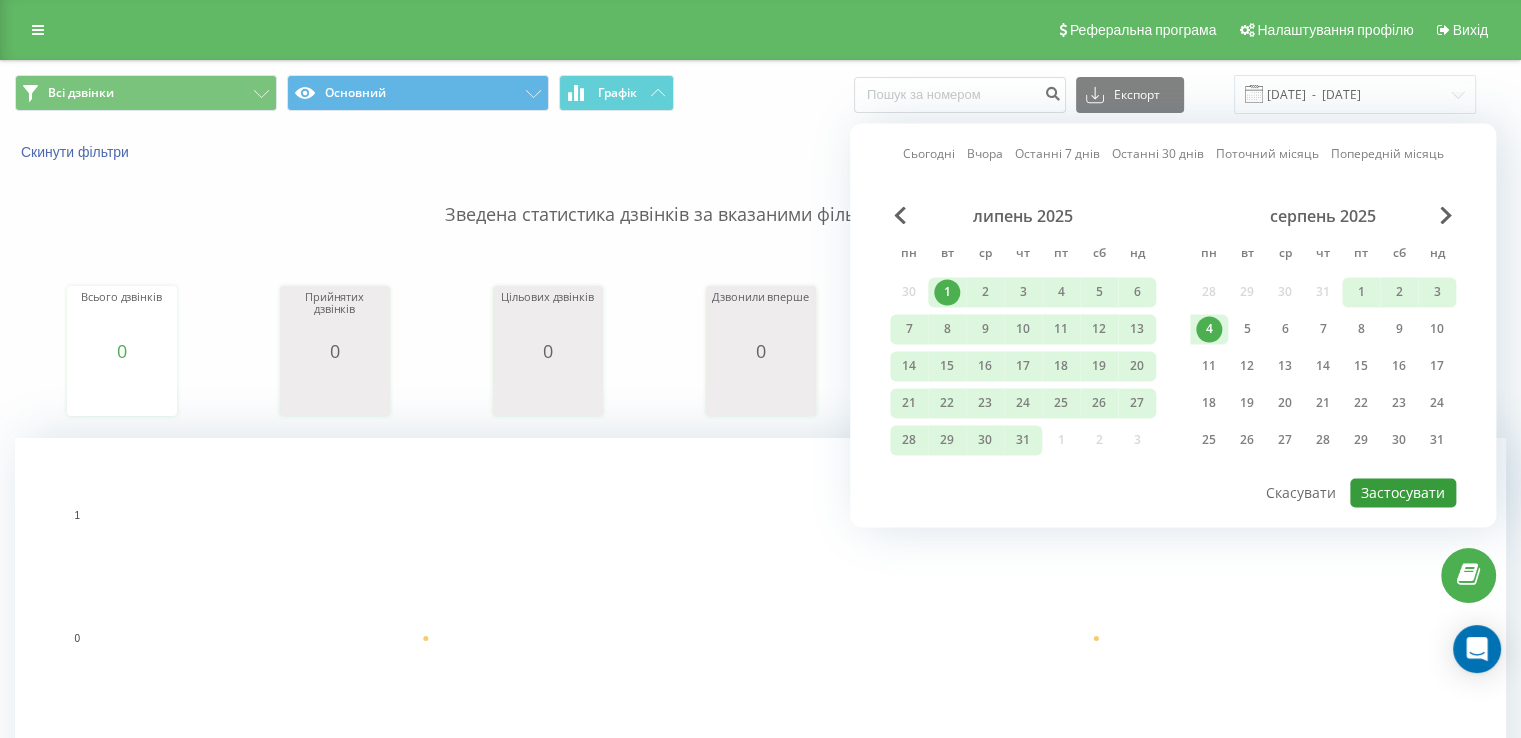 click on "Застосувати" at bounding box center (1403, 492) 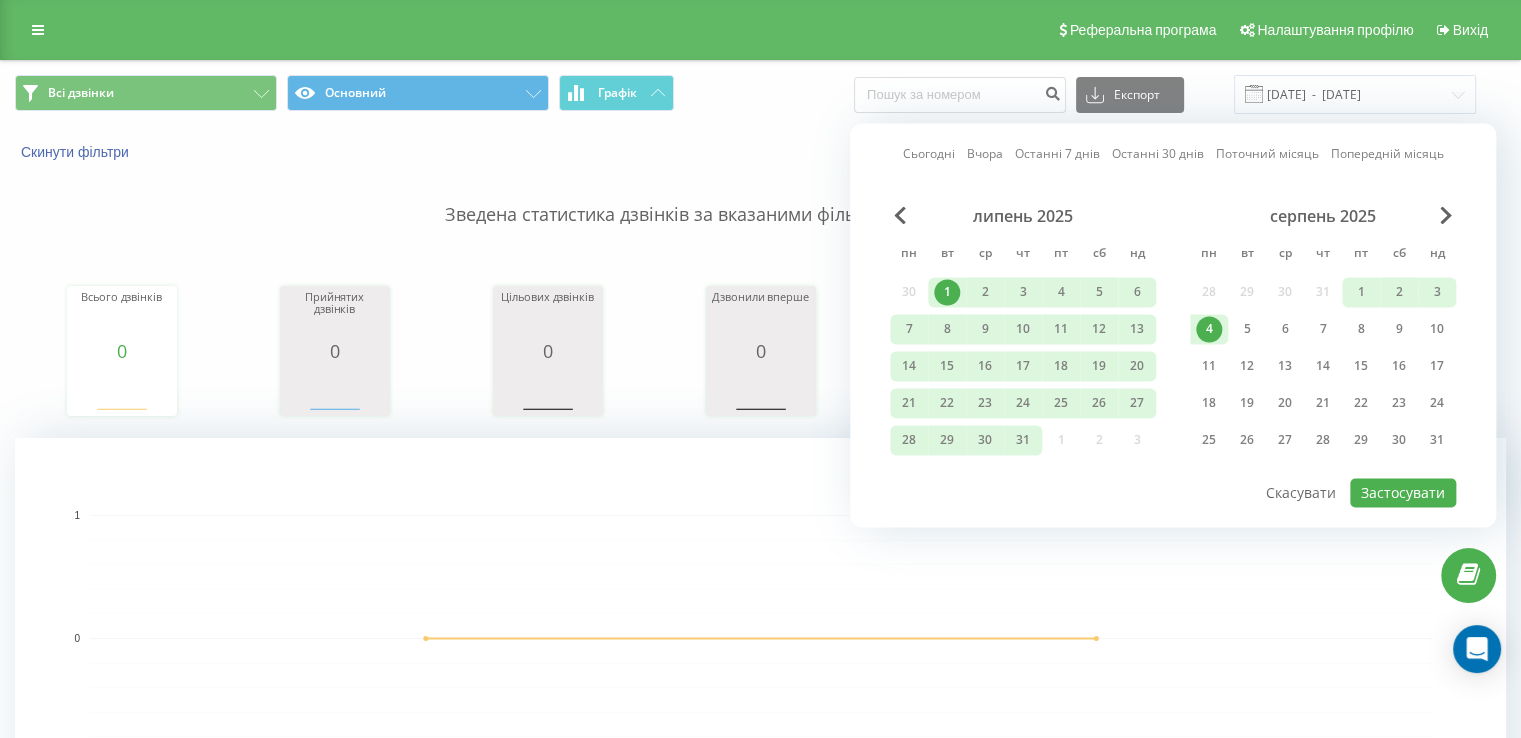 type on "[DATE]  -  [DATE]" 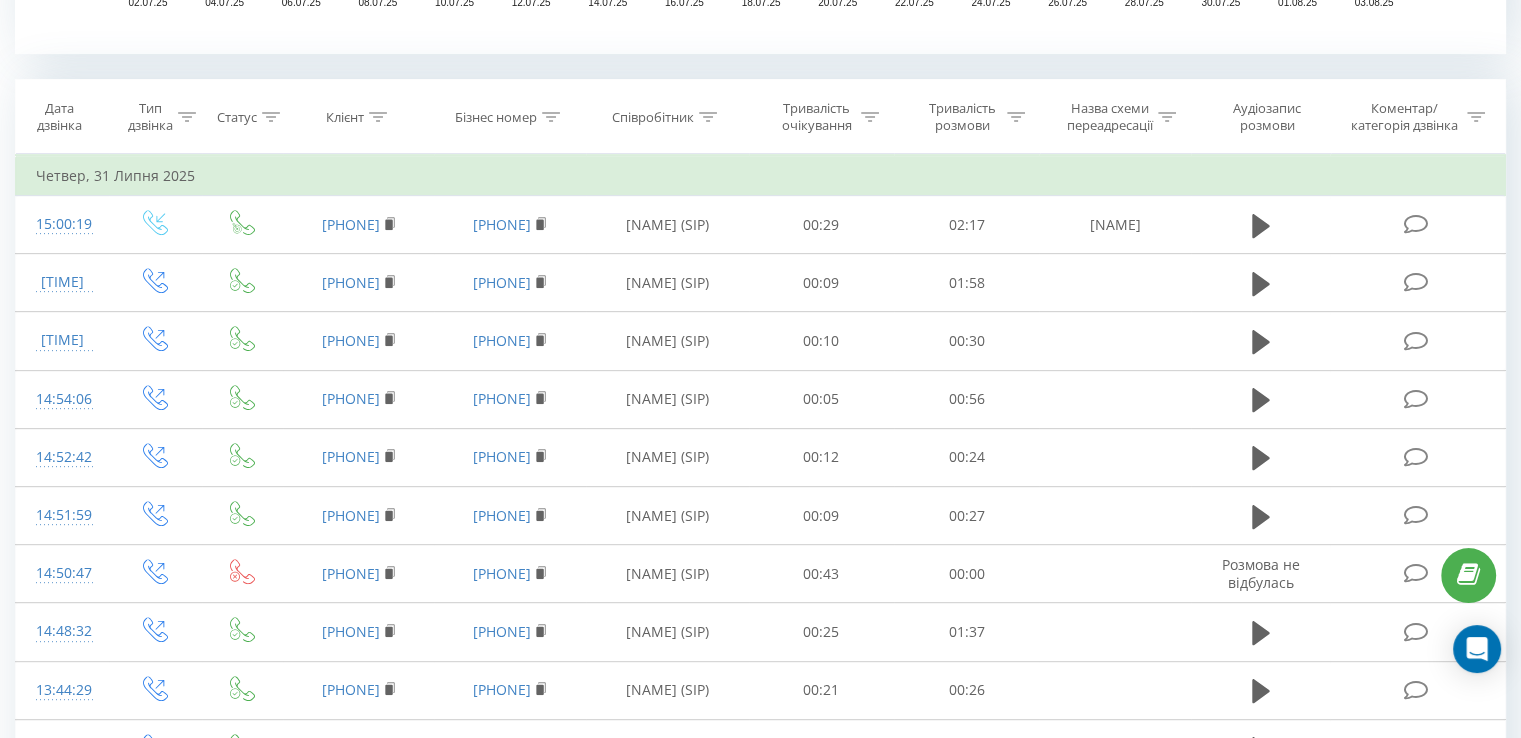scroll, scrollTop: 600, scrollLeft: 0, axis: vertical 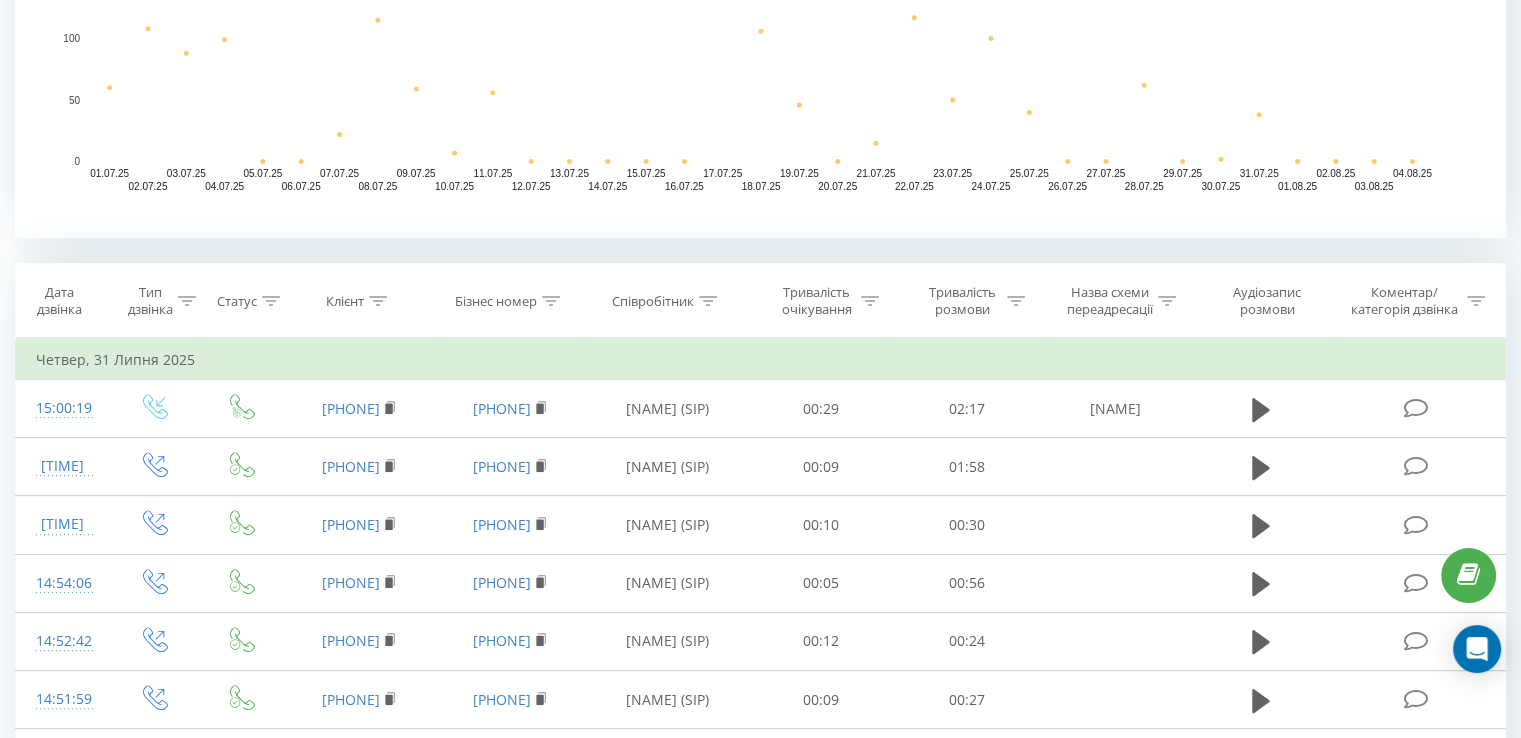 click 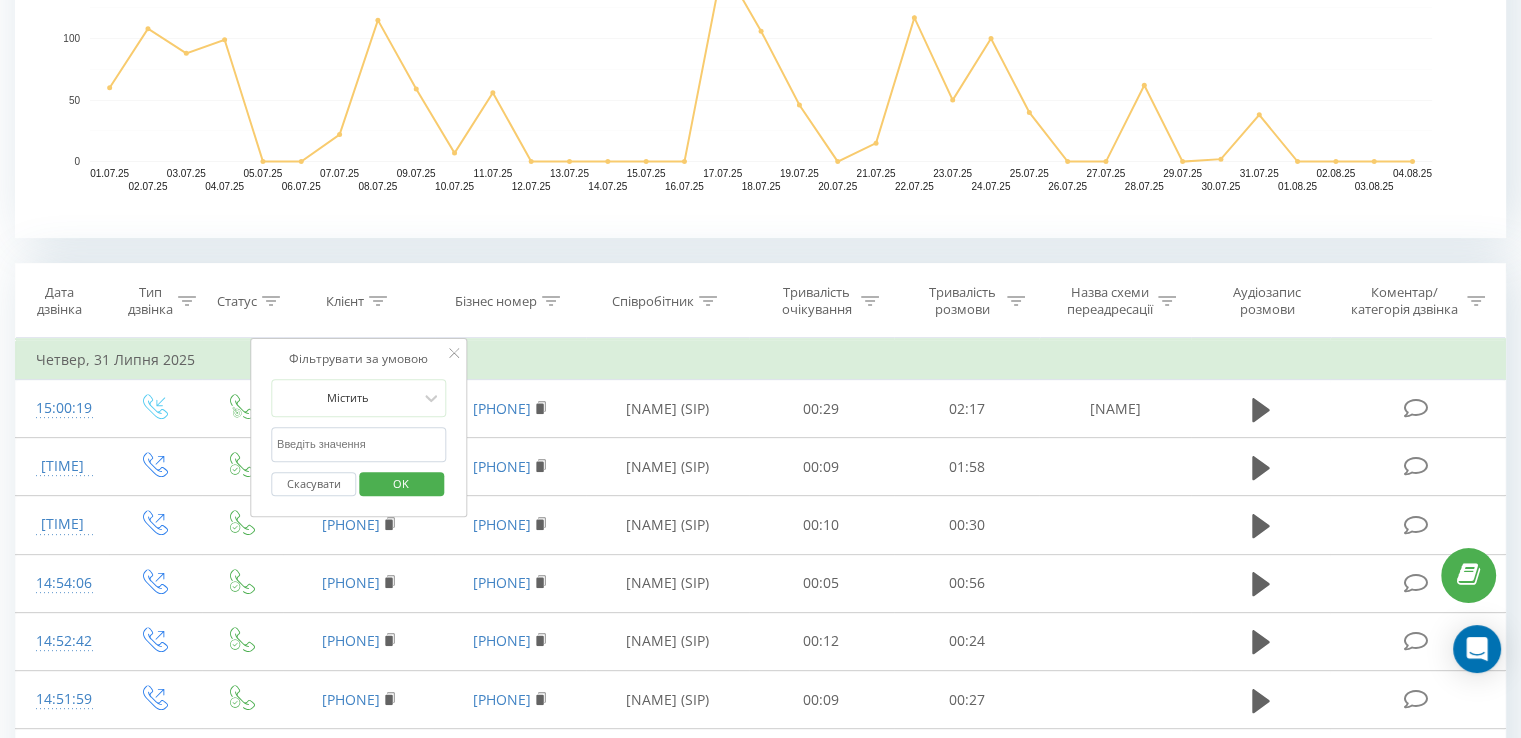 click at bounding box center [359, 444] 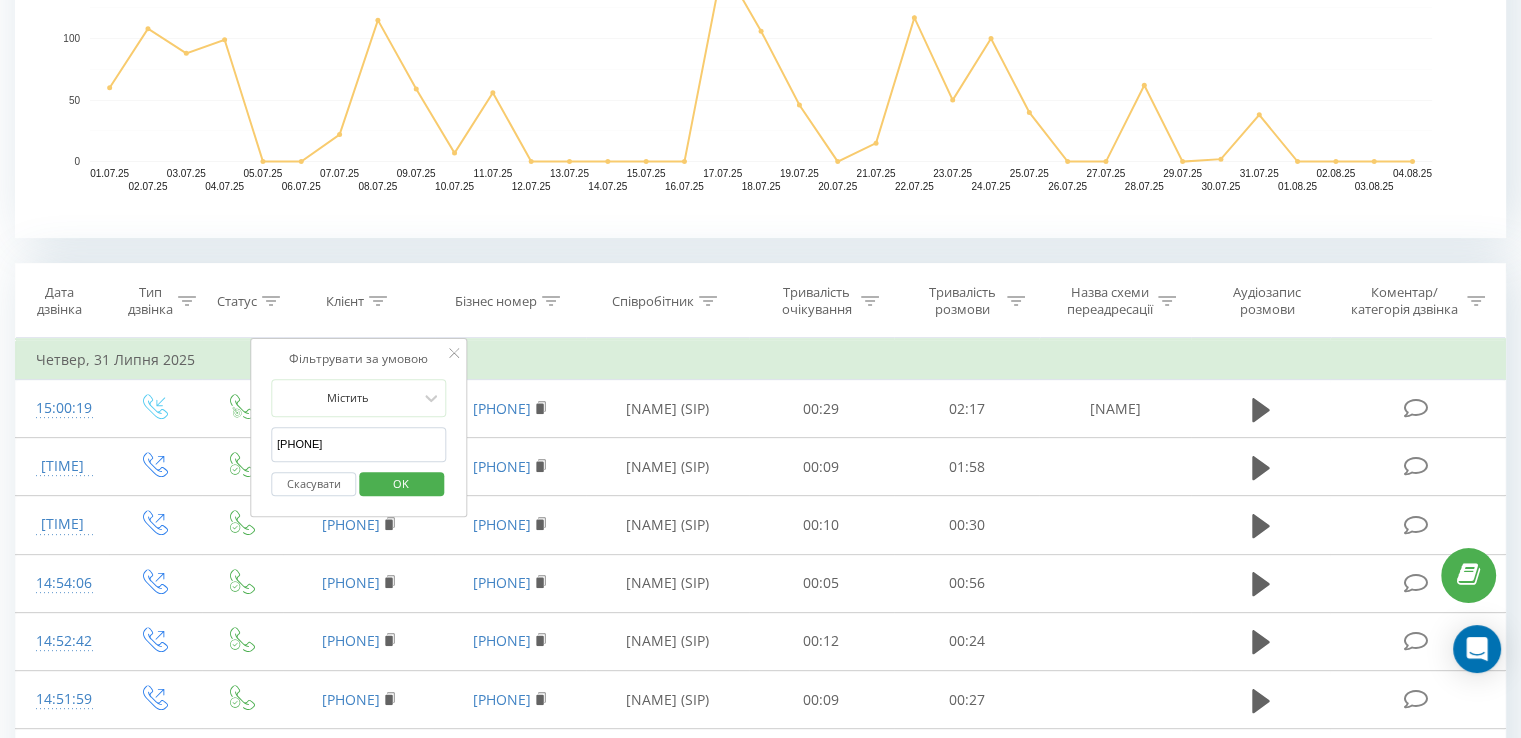 click on "+380 (67) 751-24-69" at bounding box center (359, 444) 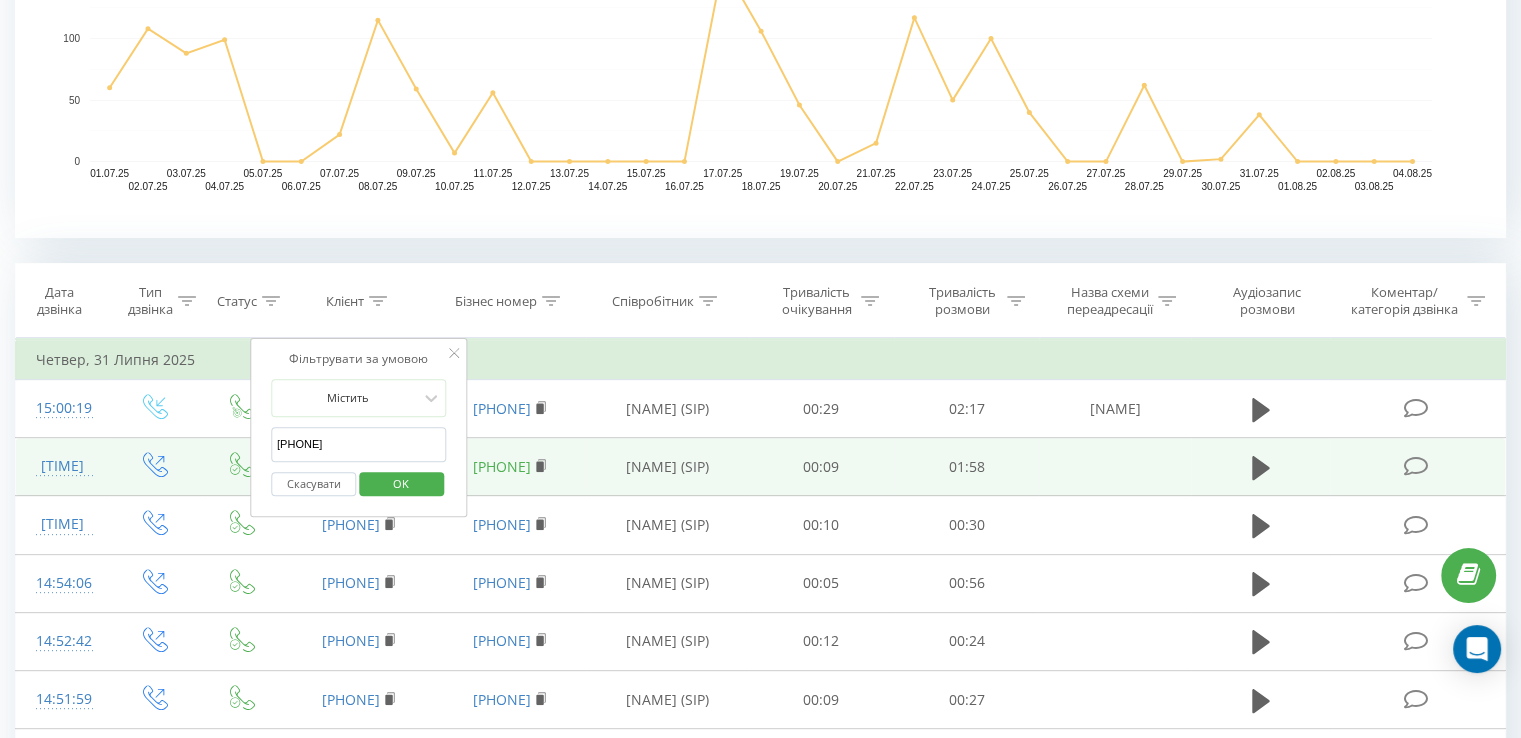 click on "OK" at bounding box center [401, 484] 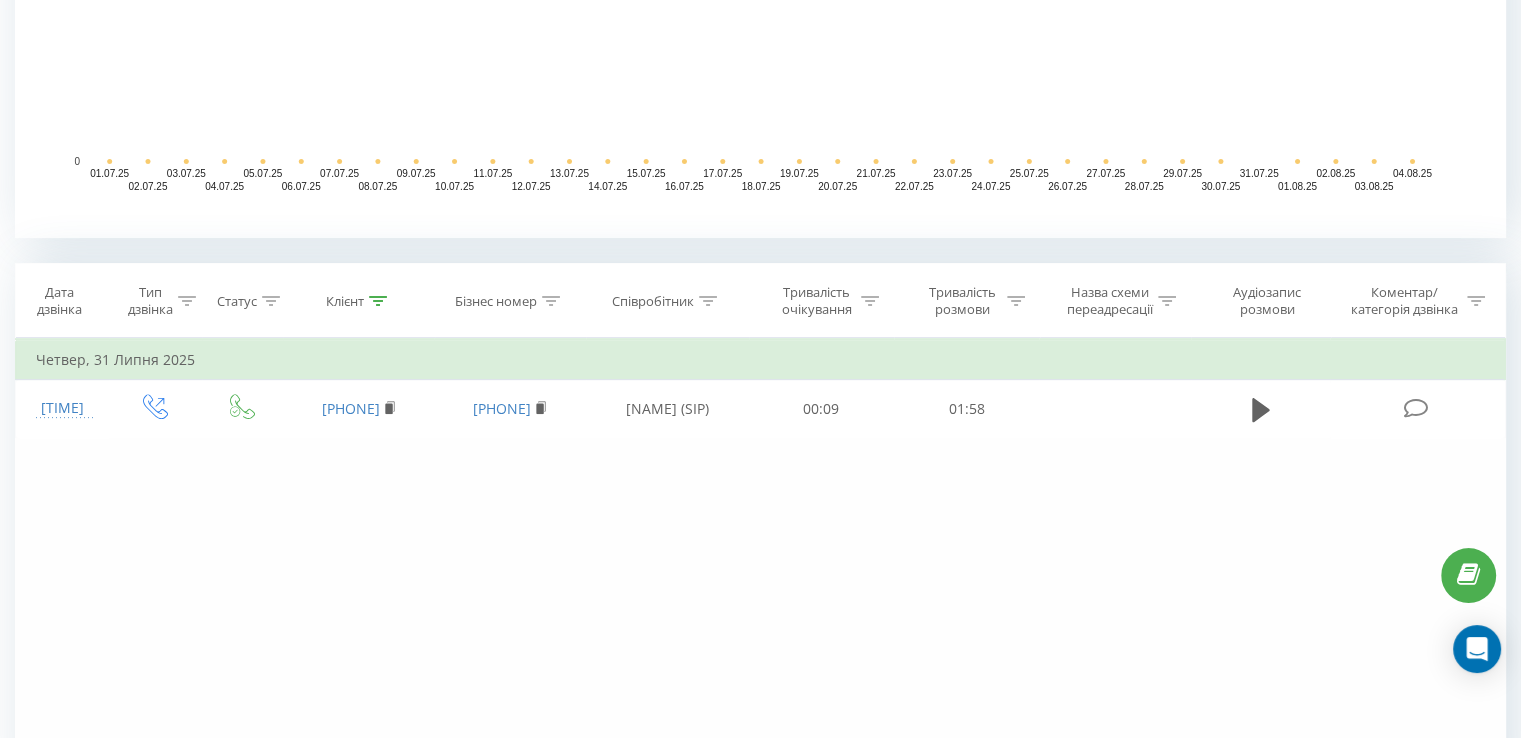 scroll, scrollTop: 724, scrollLeft: 0, axis: vertical 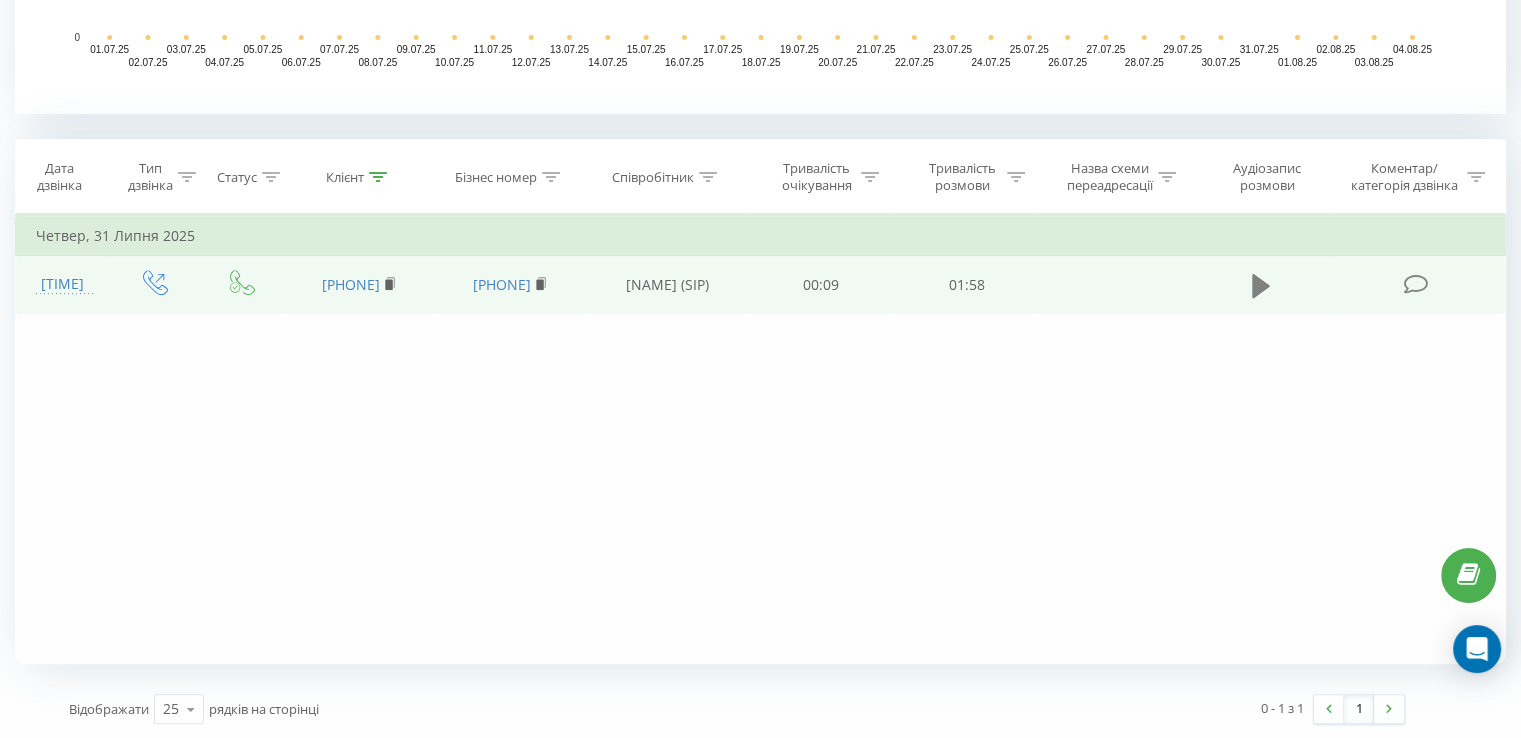 click 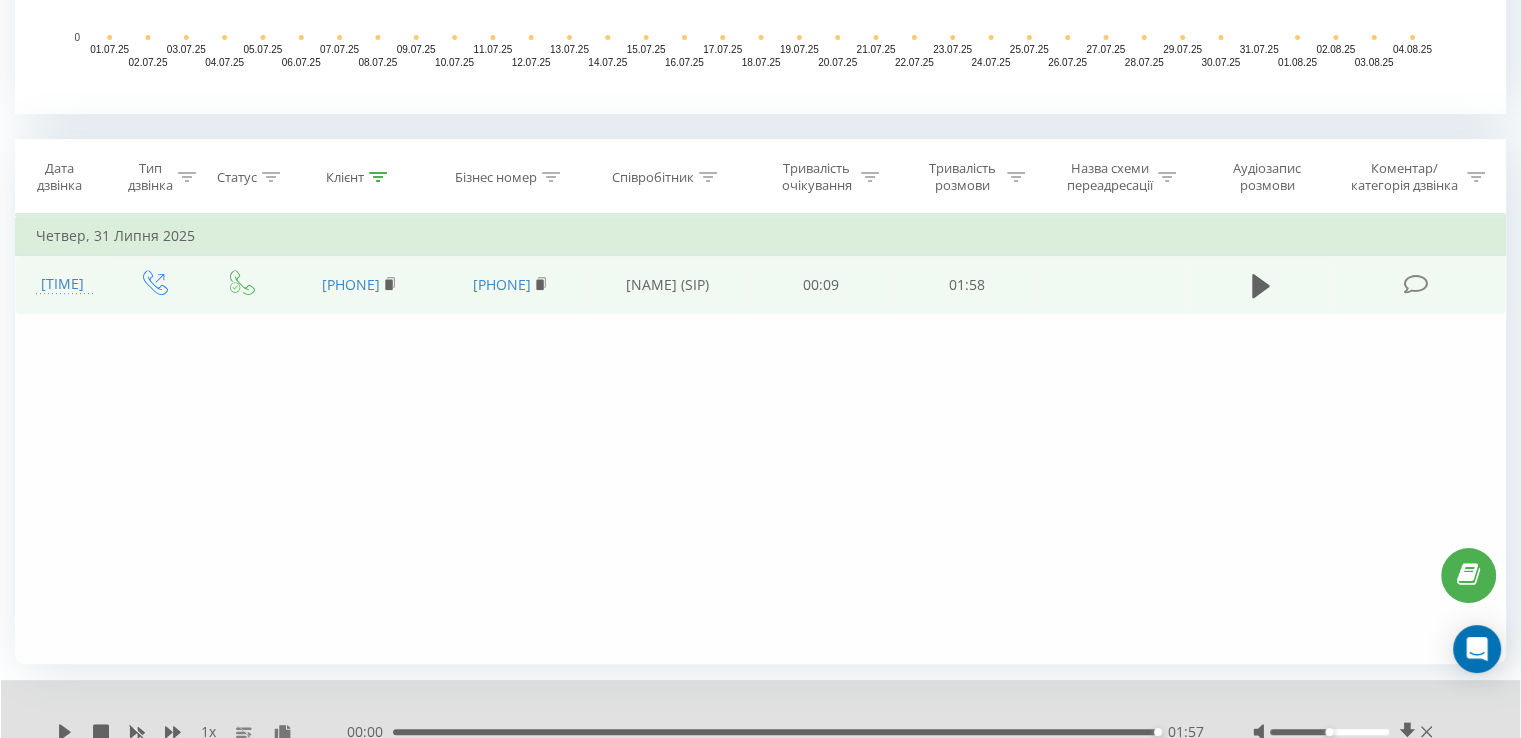 click 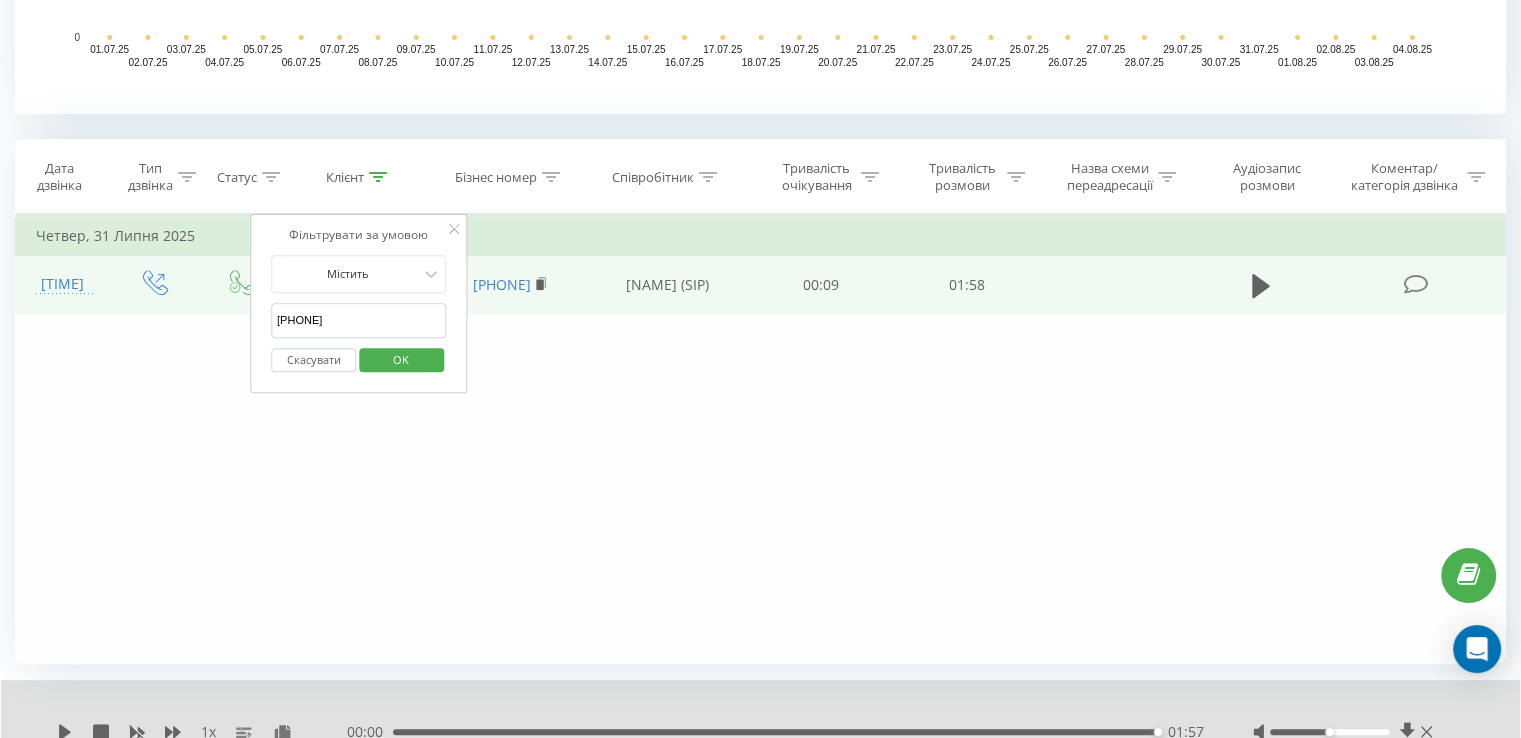 drag, startPoint x: 348, startPoint y: 319, endPoint x: 119, endPoint y: 328, distance: 229.17679 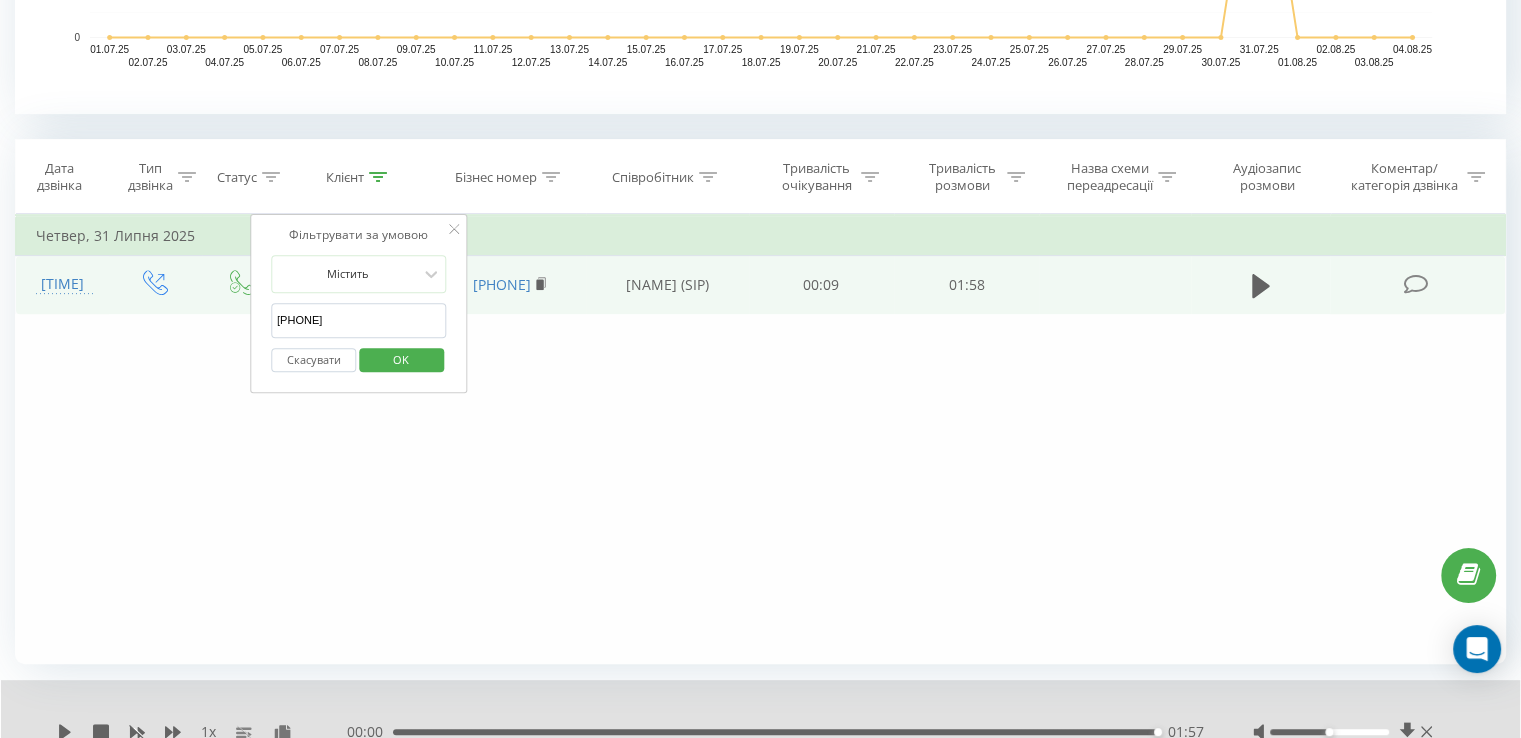click on "Фільтрувати за умовою Дорівнює Введіть значення Скасувати OK Фільтрувати за умовою Дорівнює Введіть значення Скасувати OK Фільтрувати за умовою Містить 7512469 Скасувати OK Фільтрувати за умовою Містить Скасувати OK Фільтрувати за умовою Містить Скасувати OK Фільтрувати за умовою Дорівнює Скасувати OK Фільтрувати за умовою Дорівнює Скасувати OK Фільтрувати за умовою Містить Скасувати OK Фільтрувати за умовою Дорівнює Введіть значення Скасувати OK Четвер, 31 Липня 2025  14:56:02         380677512469 380735623952 Красулін Петро Михайлович (SIP) 00:09 01:58" at bounding box center (760, 439) 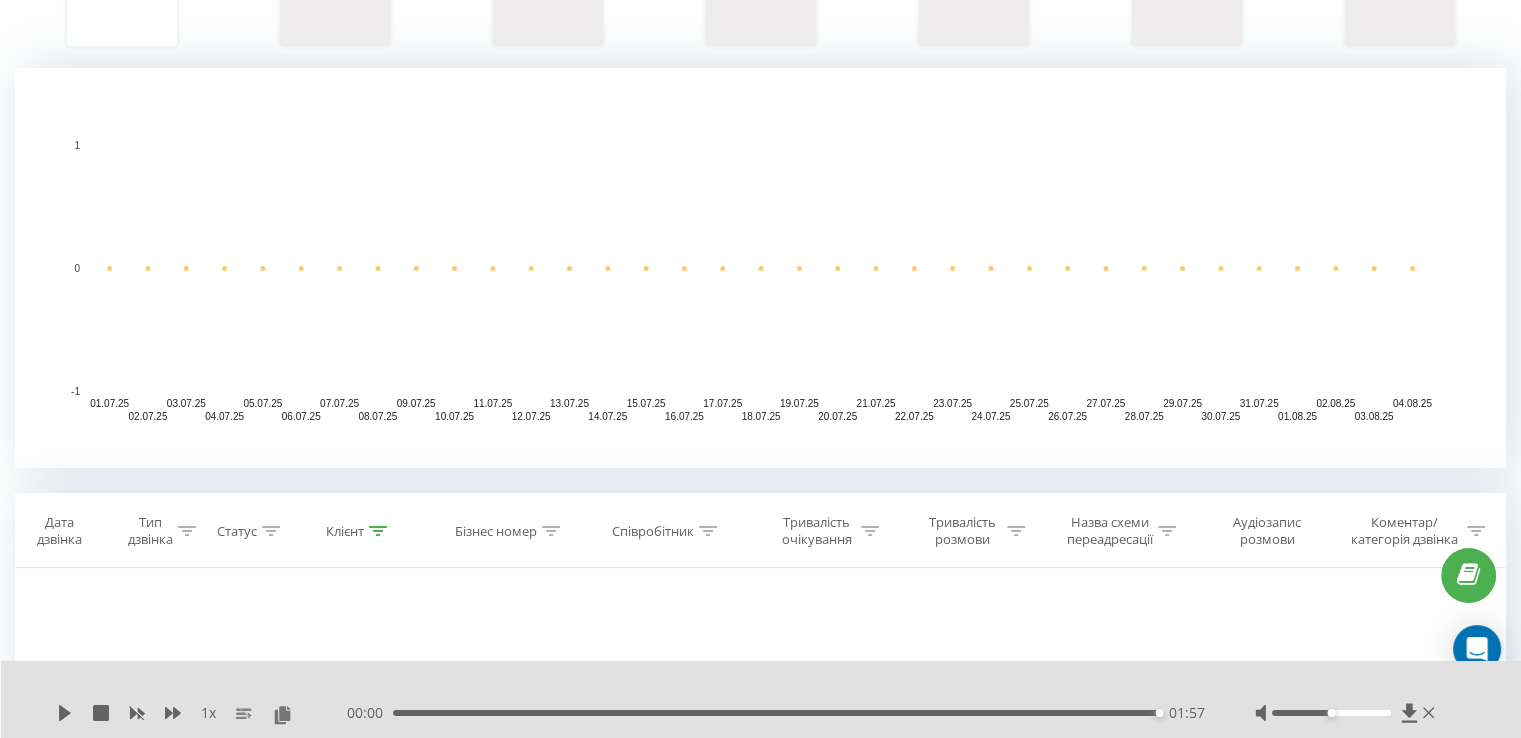 scroll, scrollTop: 400, scrollLeft: 0, axis: vertical 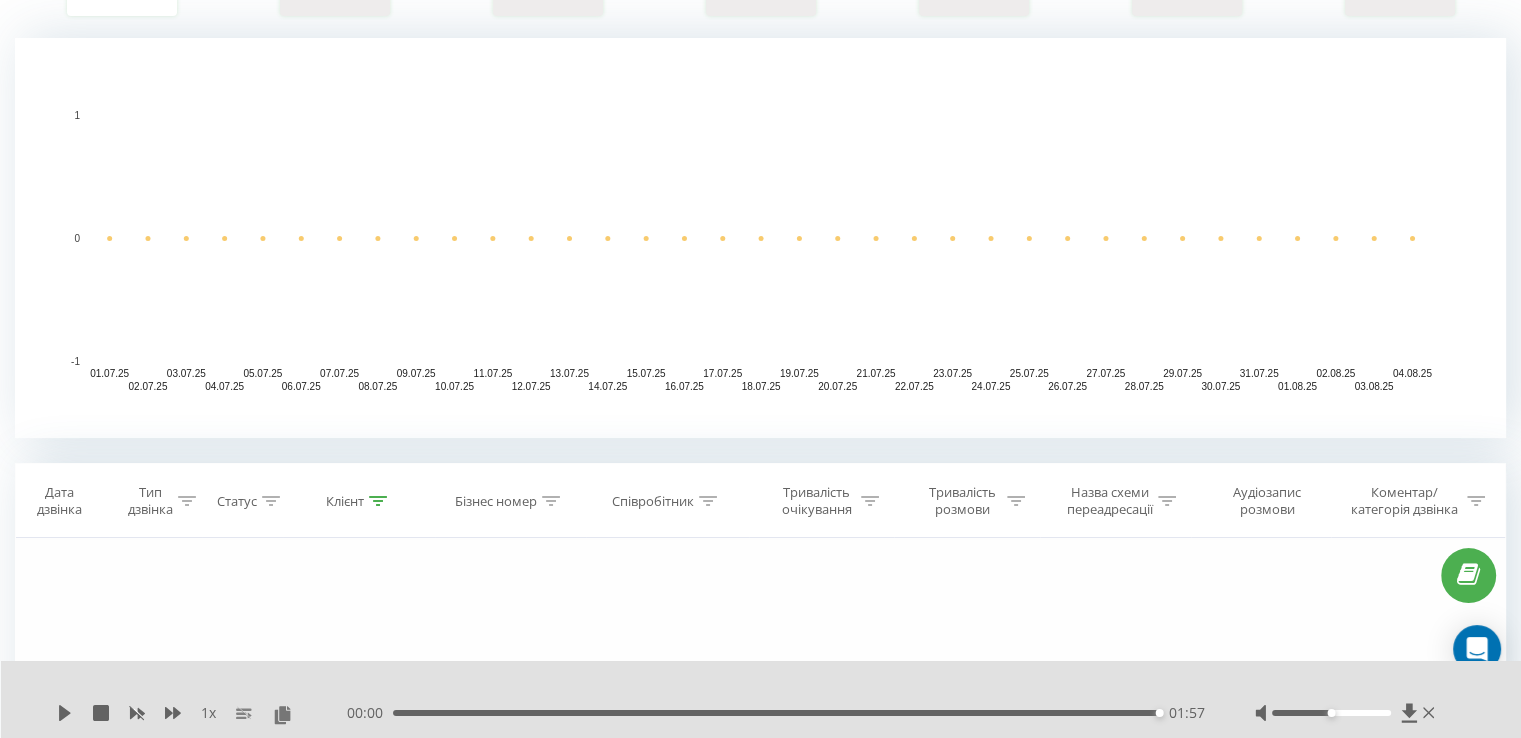 click at bounding box center [378, 501] 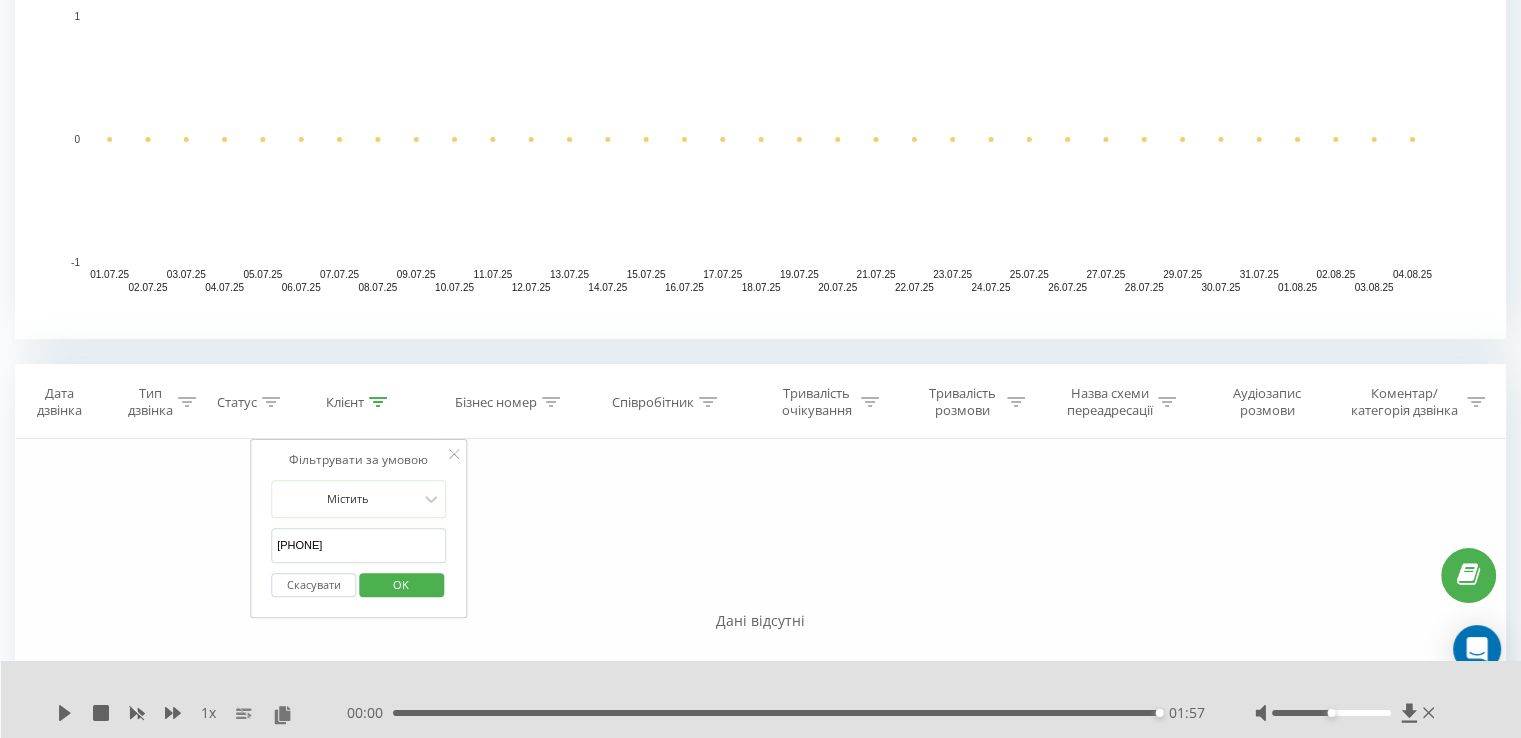 scroll, scrollTop: 500, scrollLeft: 0, axis: vertical 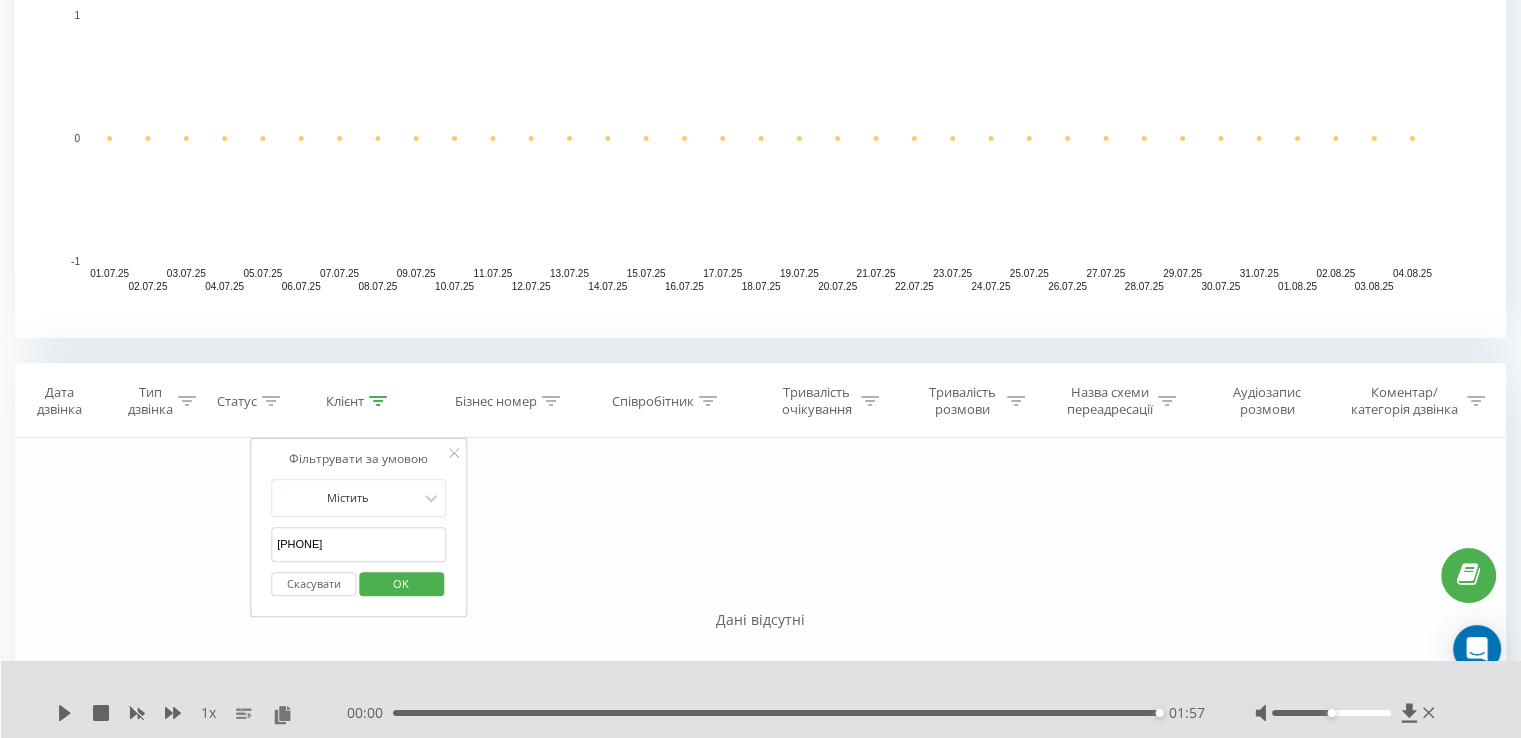 click on "6351009" at bounding box center (359, 544) 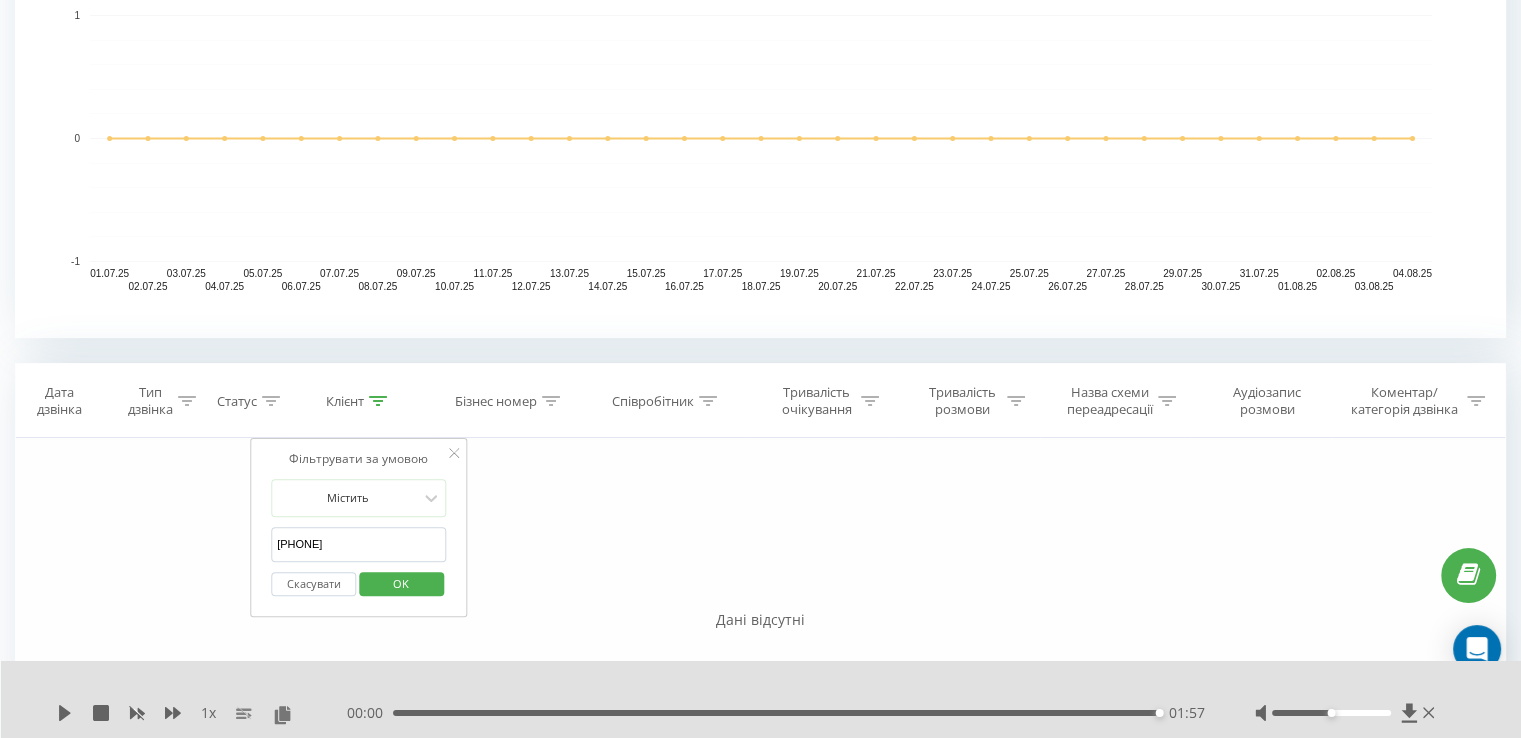 click on "6351009" at bounding box center [359, 544] 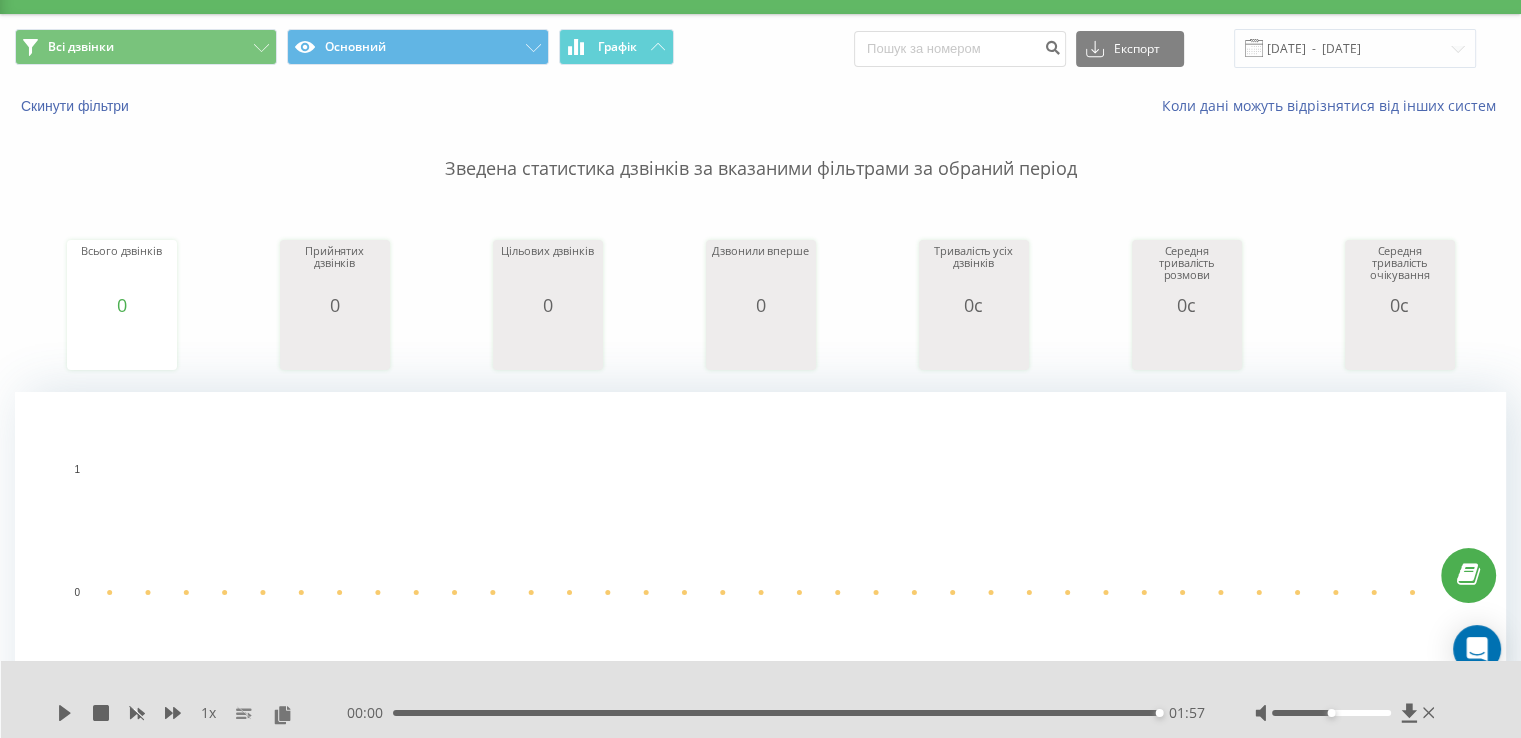 scroll, scrollTop: 0, scrollLeft: 0, axis: both 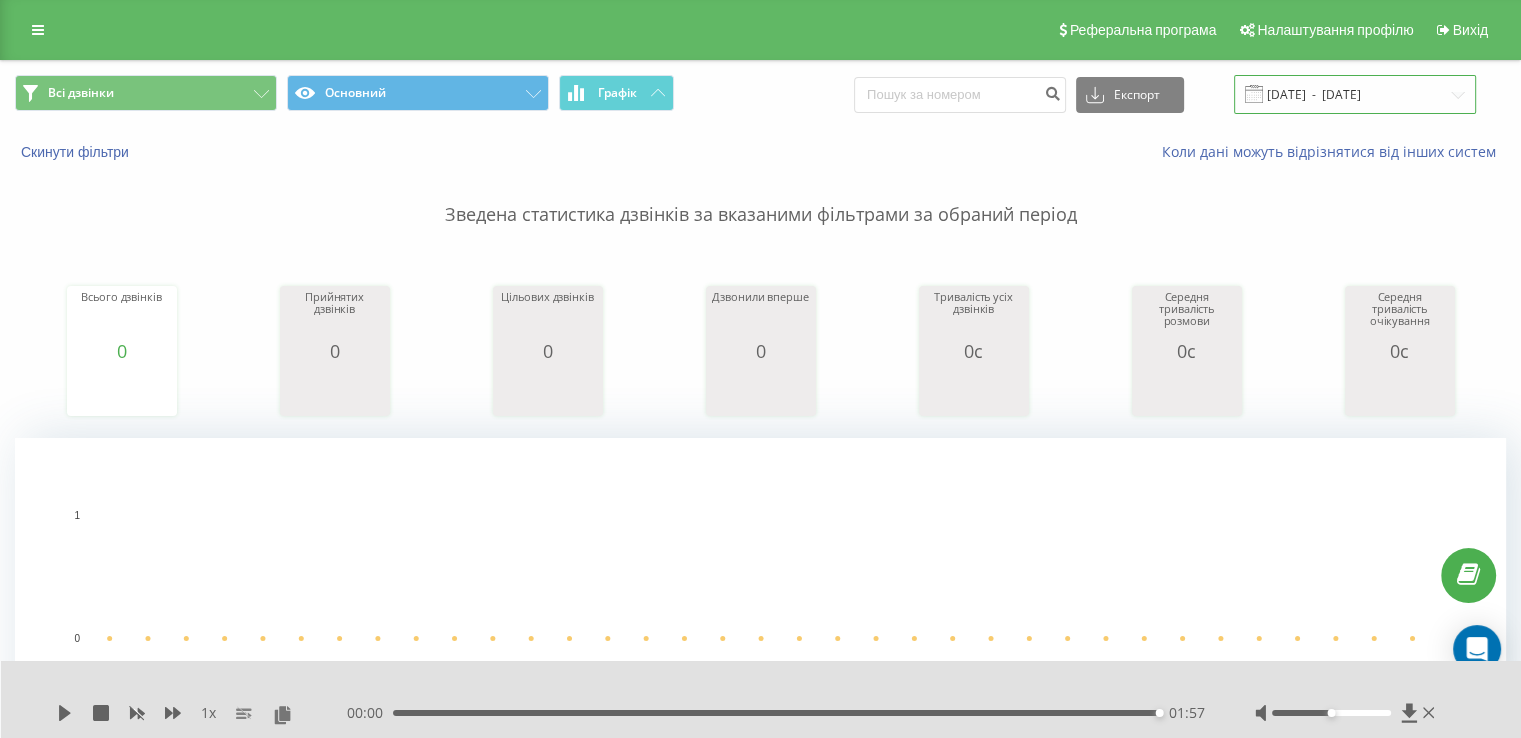 click on "01.07.2025  -  04.08.2025" at bounding box center (1355, 94) 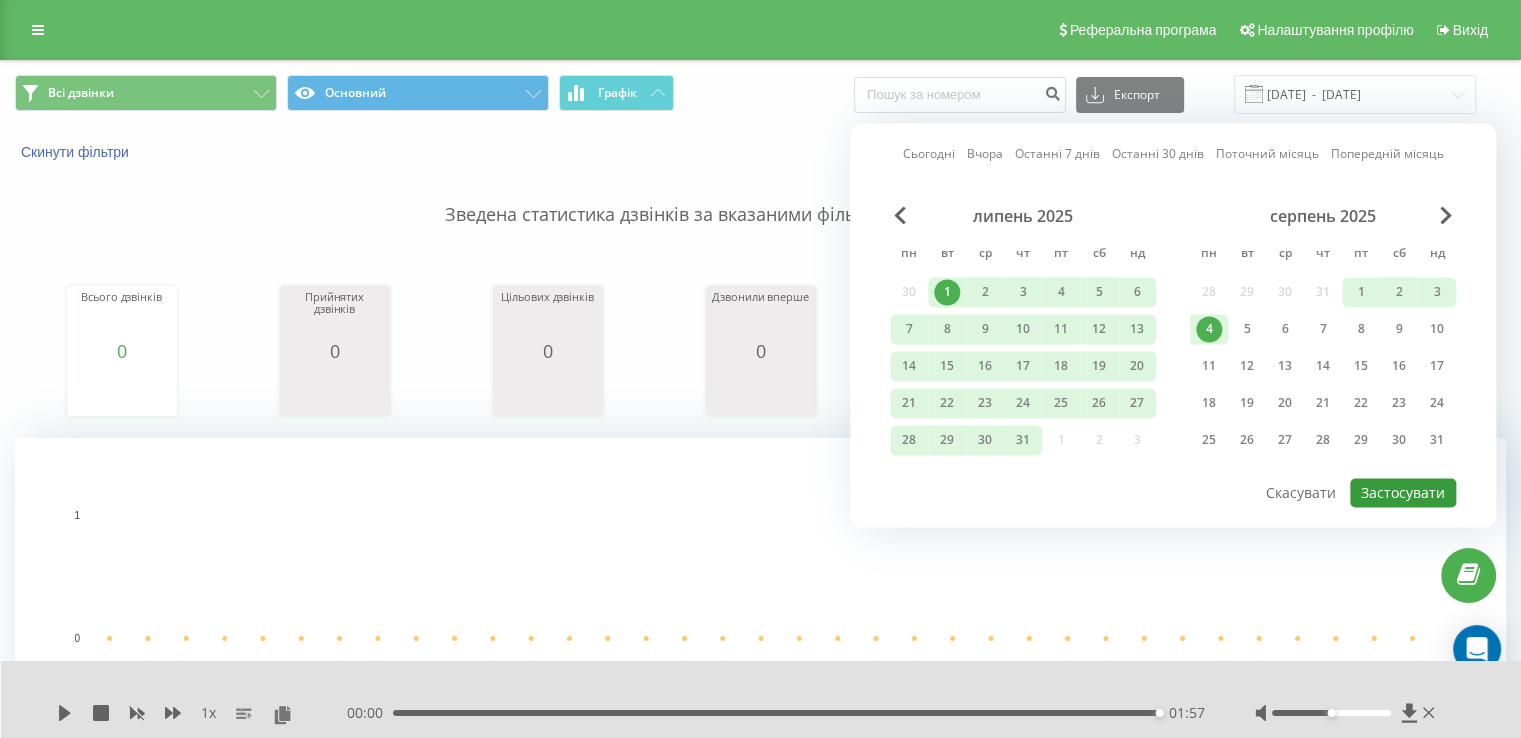 click on "Застосувати" at bounding box center (1403, 492) 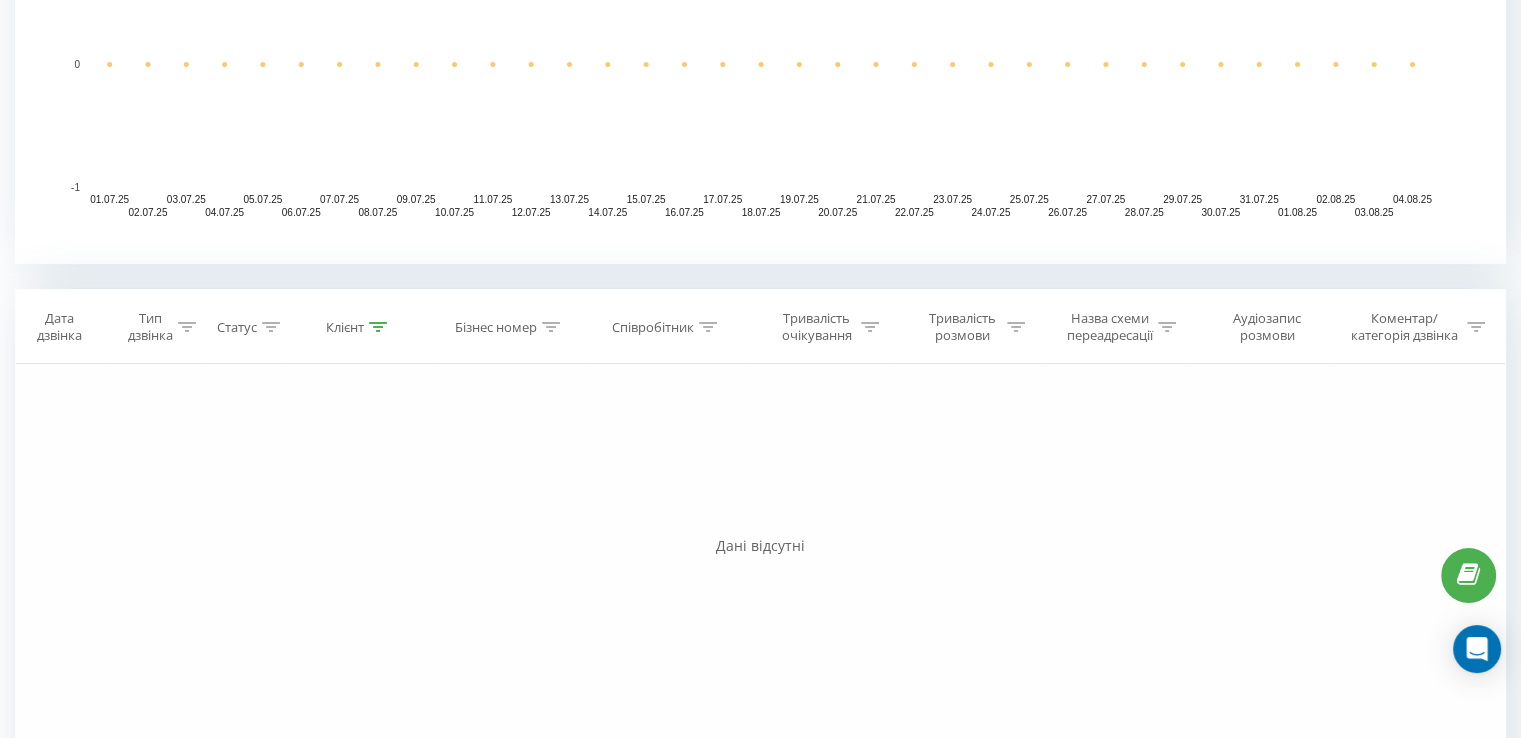 scroll, scrollTop: 666, scrollLeft: 0, axis: vertical 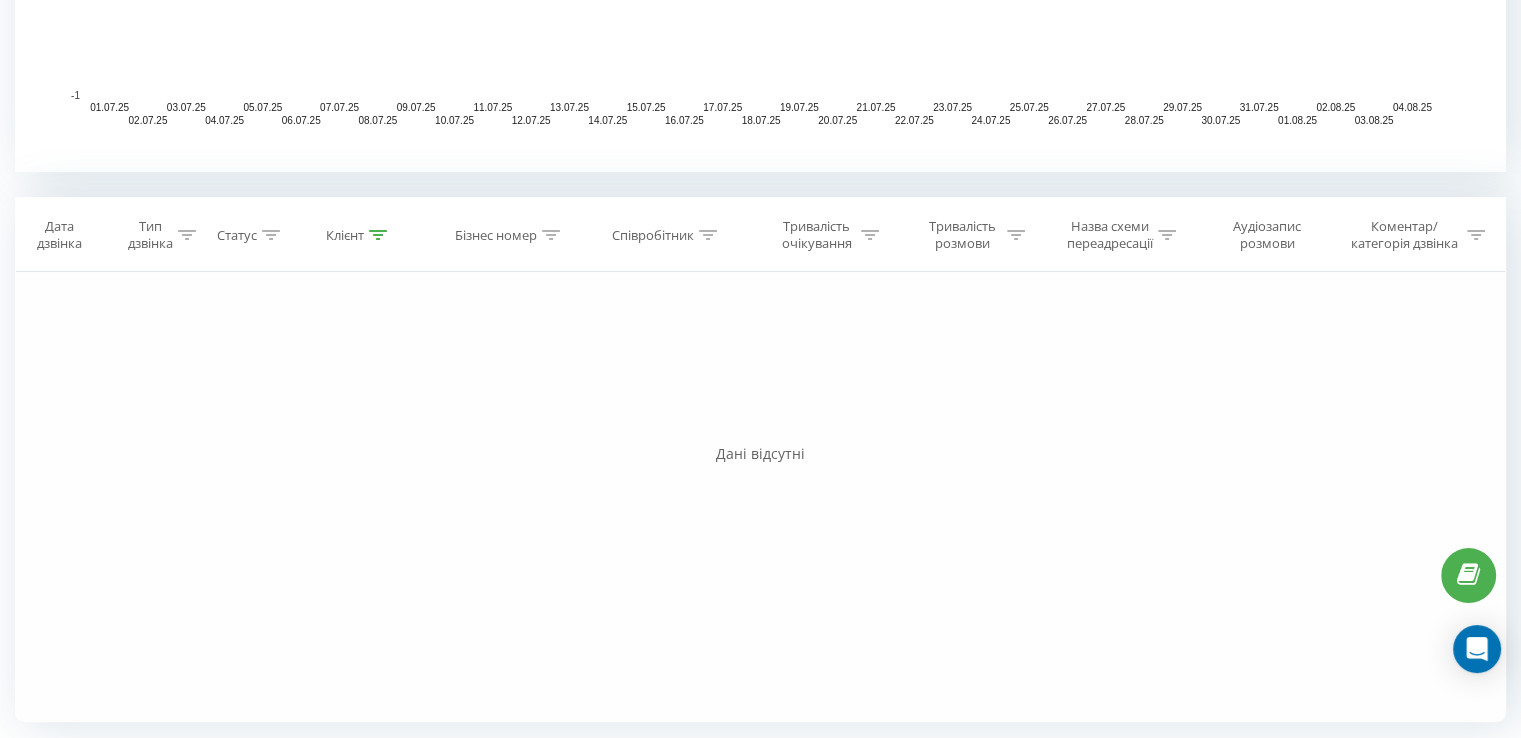 click on "Клієнт" at bounding box center [358, 235] 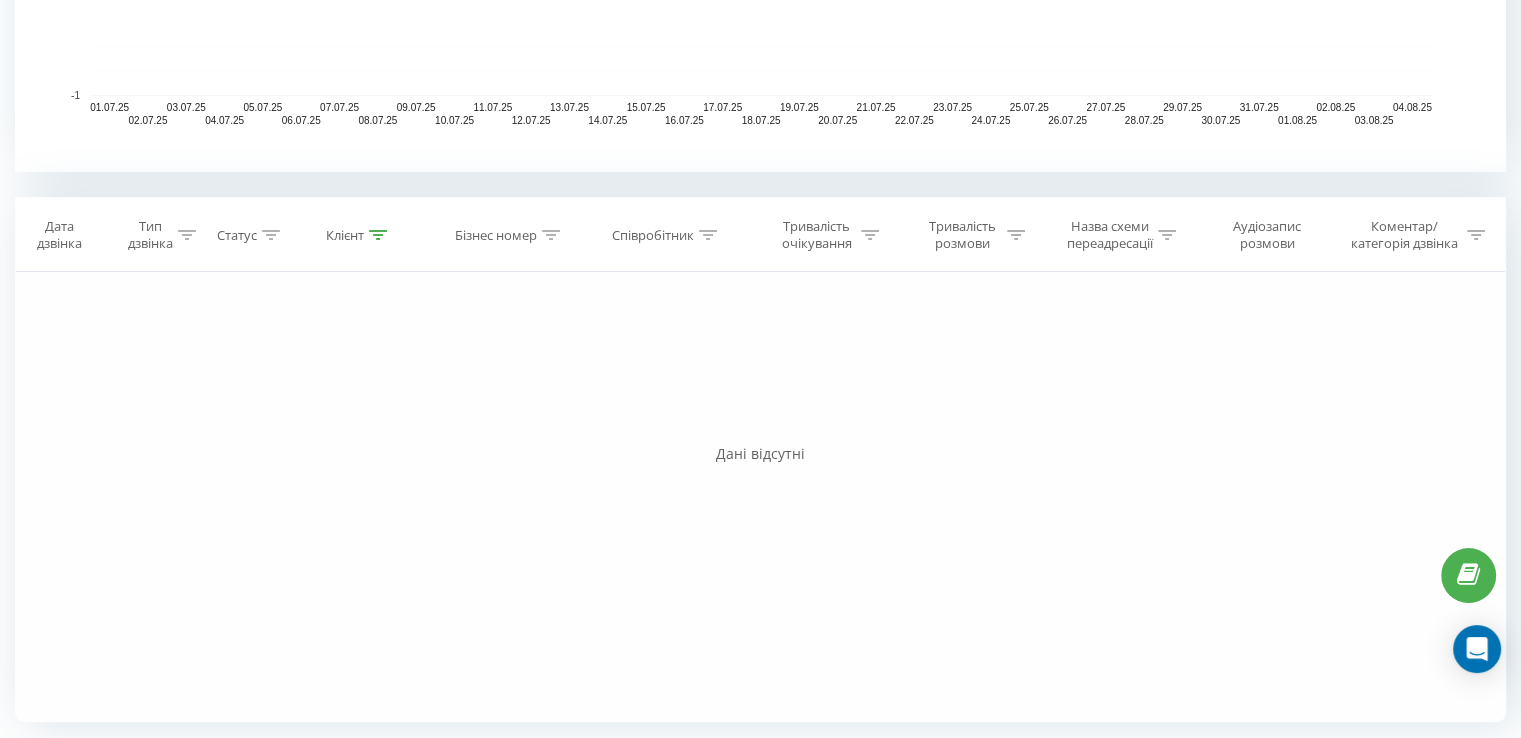 click 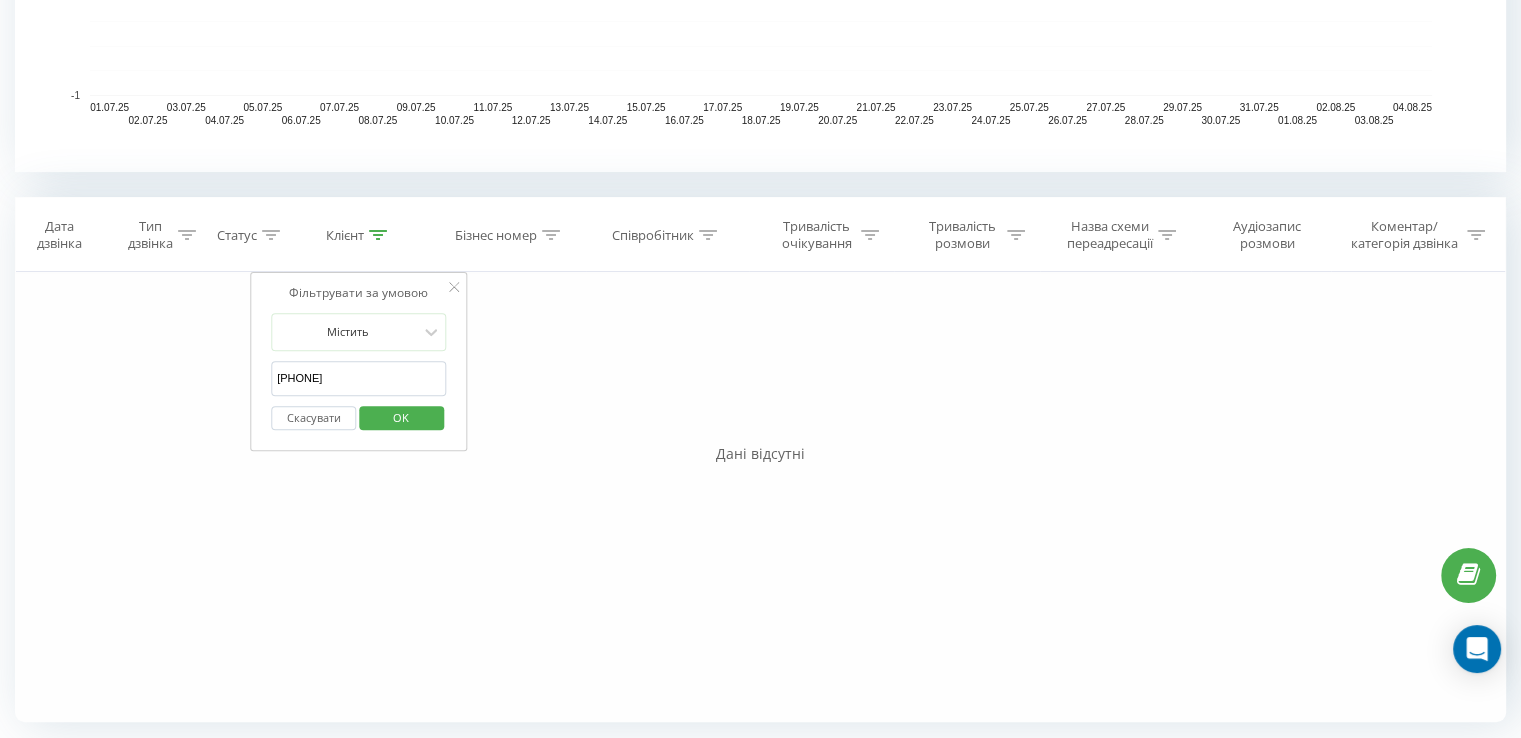 drag, startPoint x: 356, startPoint y: 374, endPoint x: 102, endPoint y: 389, distance: 254.44254 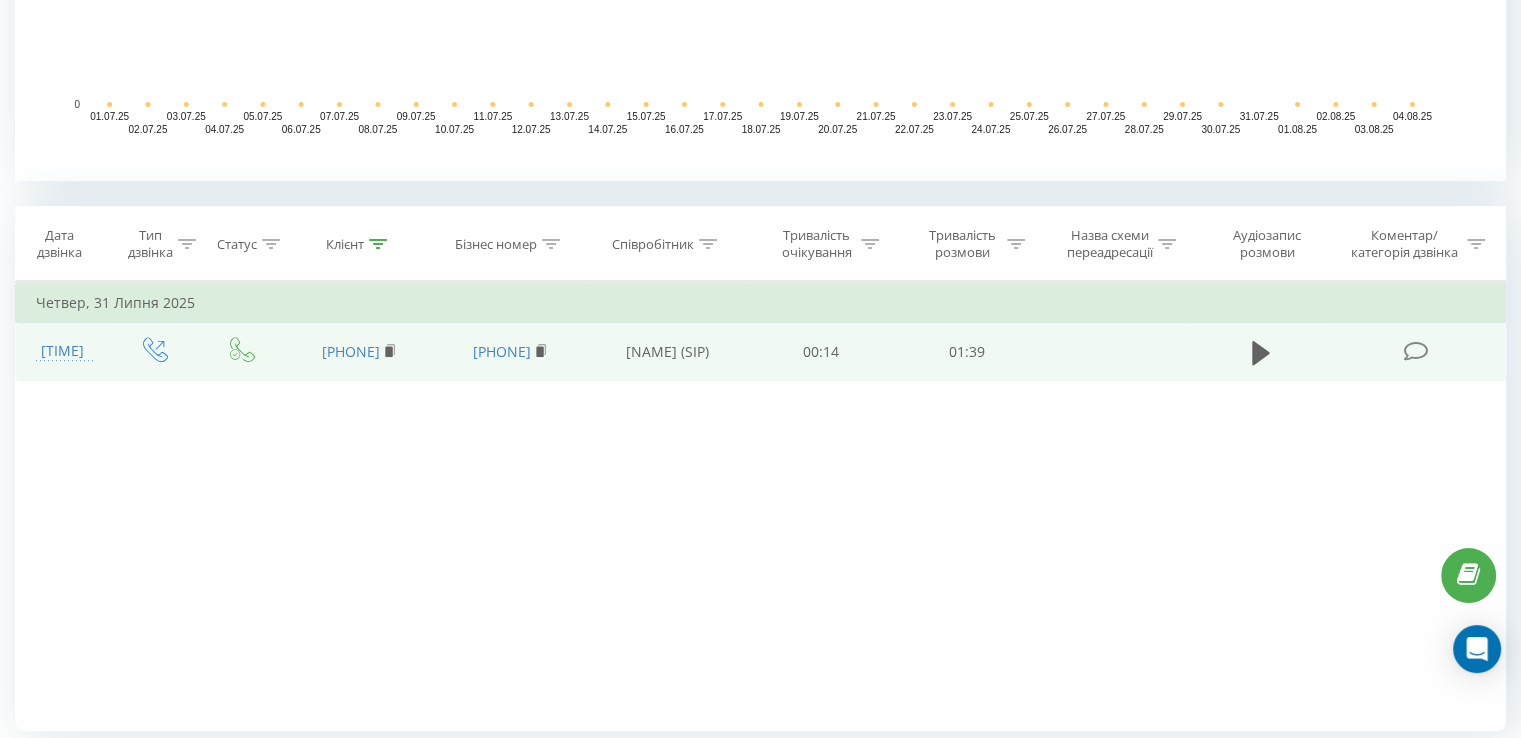 scroll, scrollTop: 724, scrollLeft: 0, axis: vertical 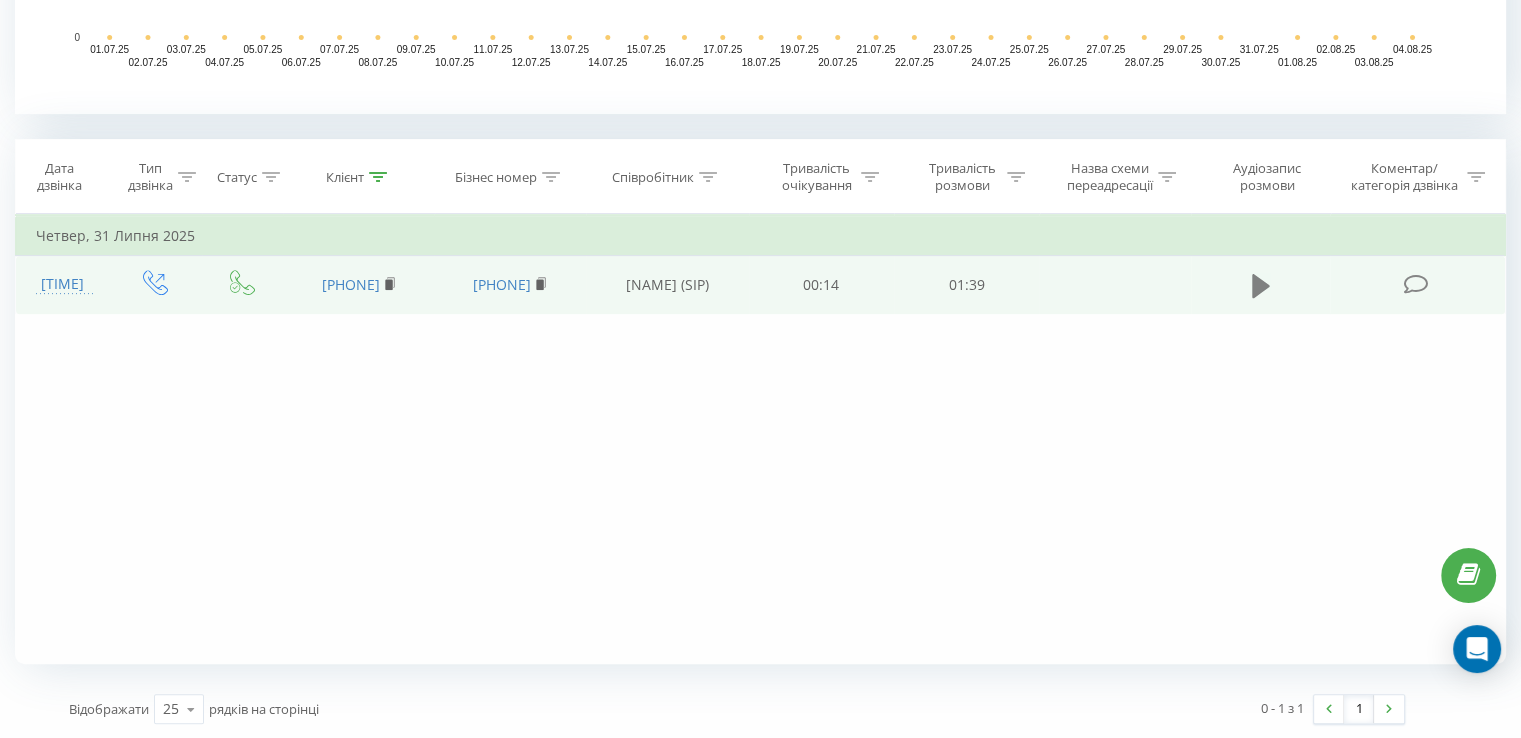 click 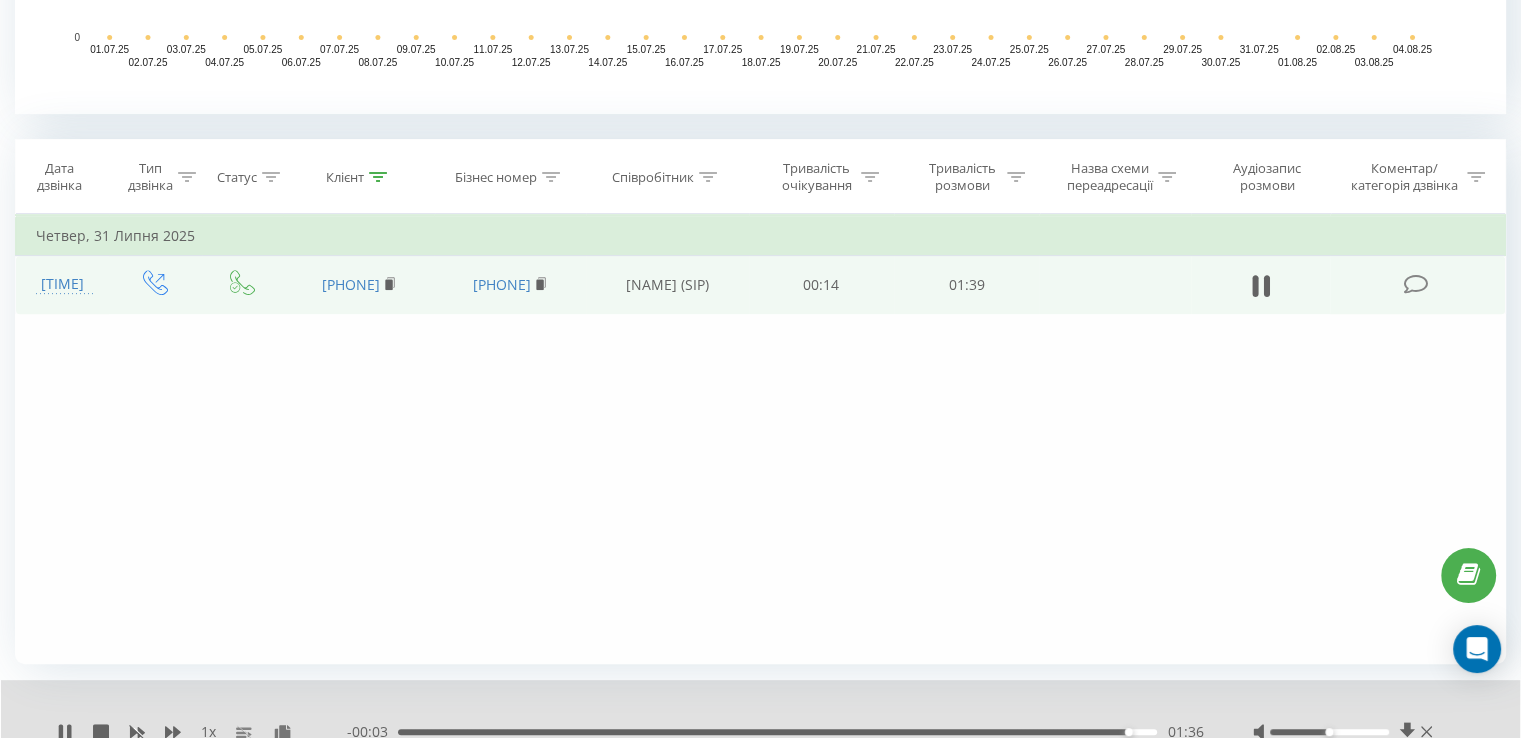 click on "380954859180" at bounding box center [358, 285] 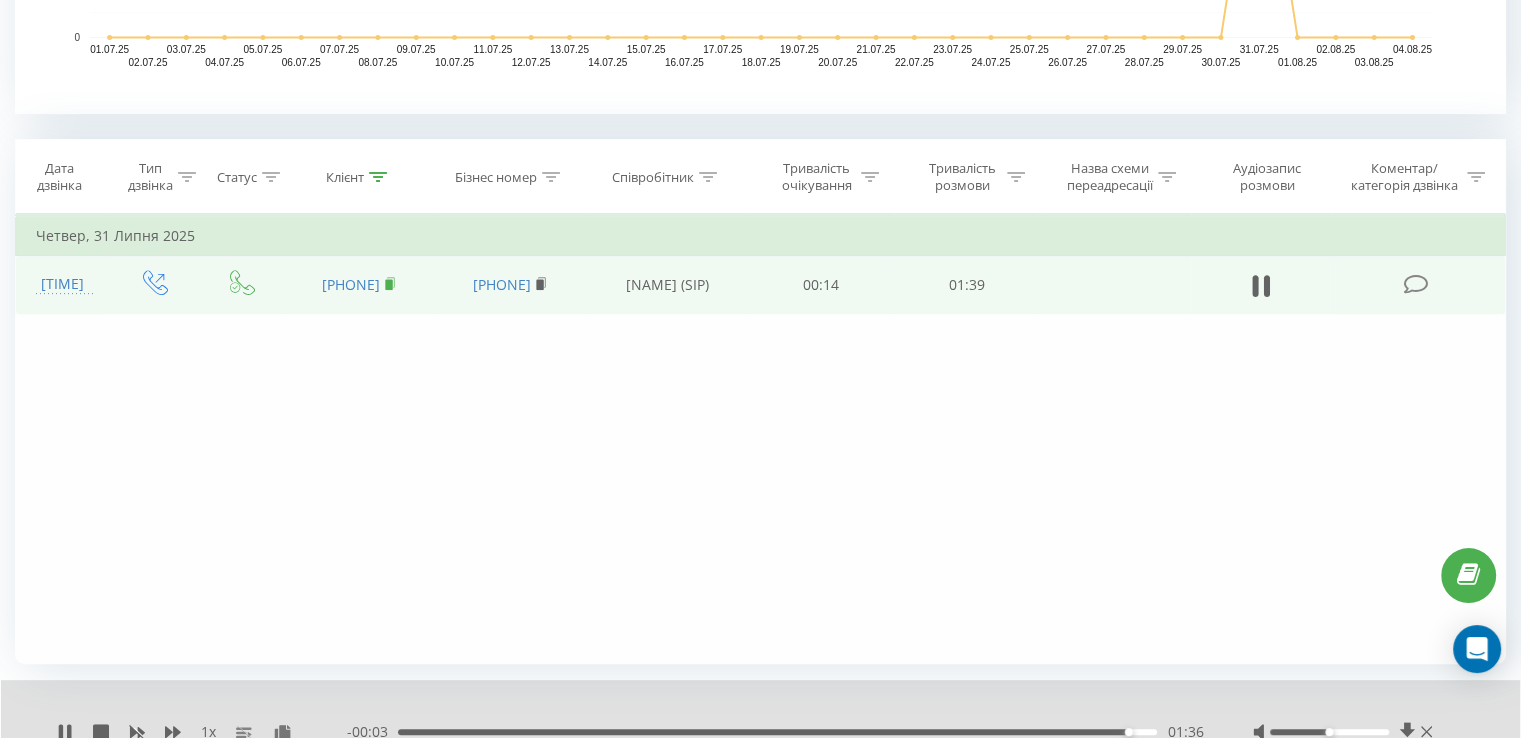click at bounding box center (390, 284) 